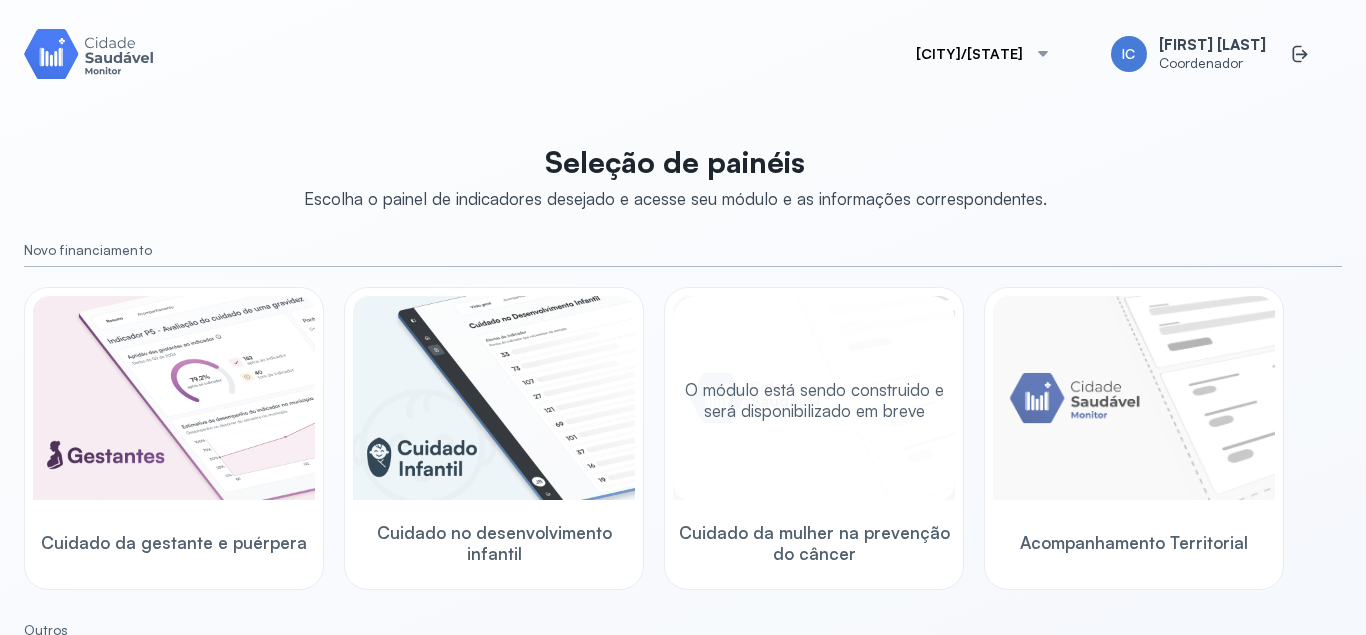 scroll, scrollTop: 0, scrollLeft: 0, axis: both 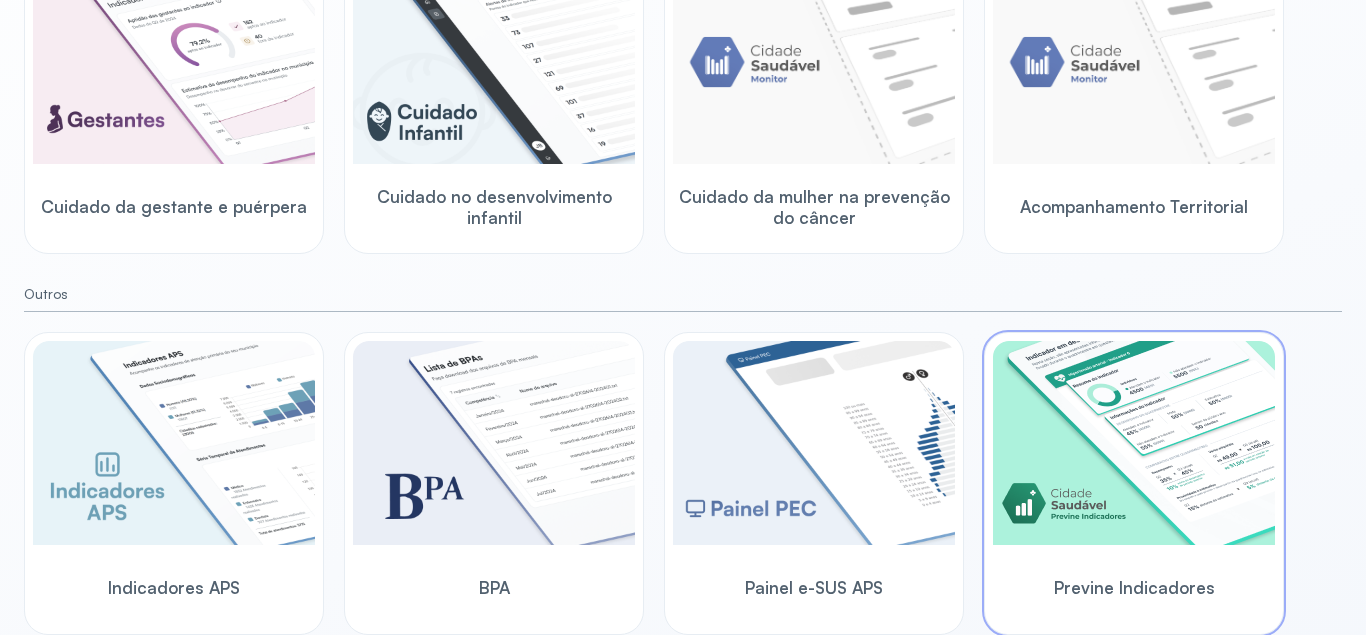 click at bounding box center [1134, 443] 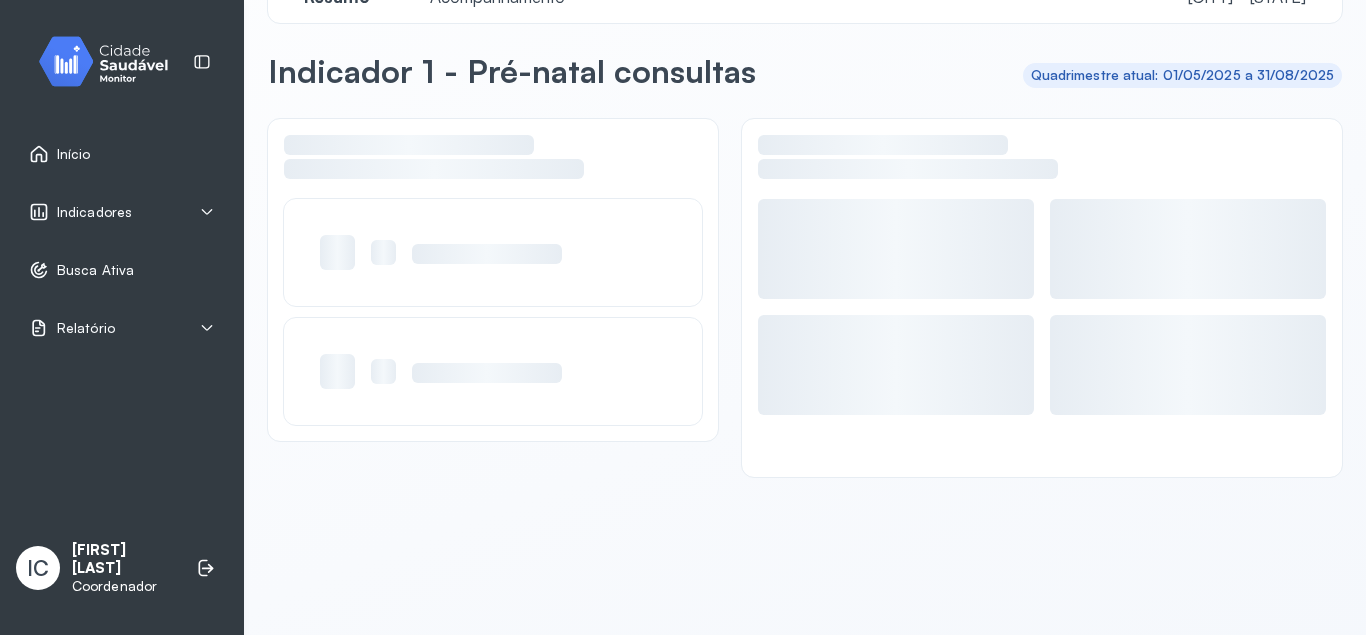 scroll, scrollTop: 54, scrollLeft: 0, axis: vertical 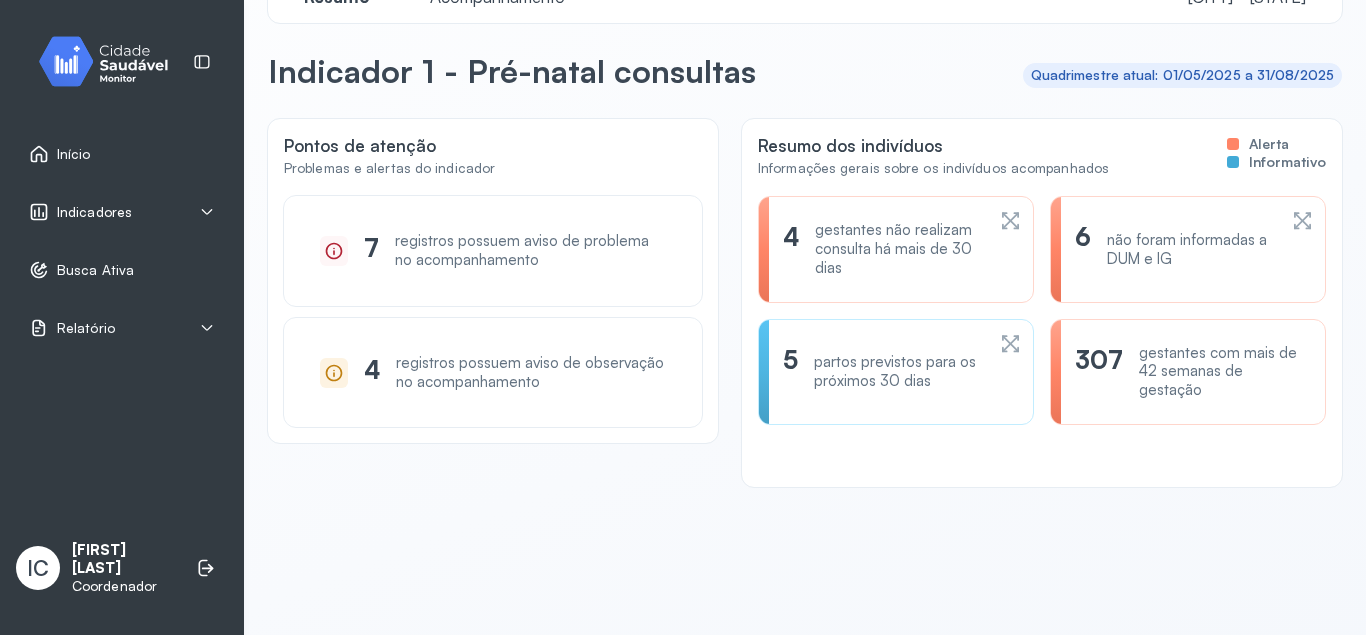 click 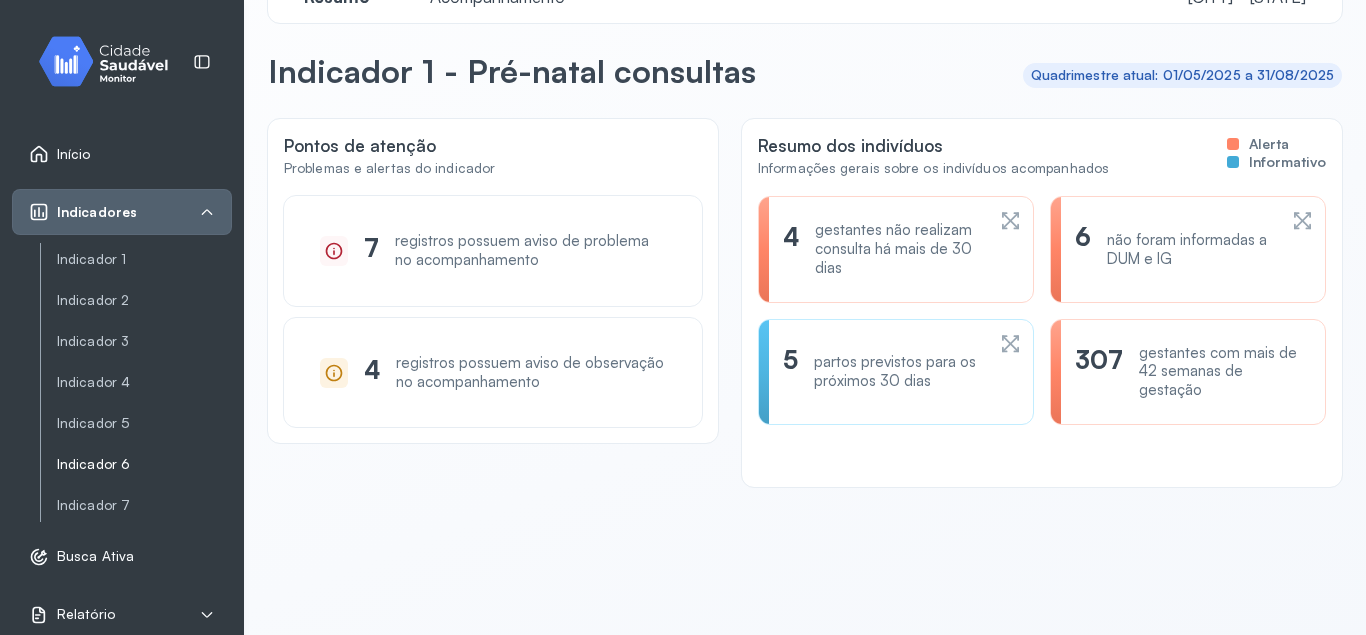 click on "Indicador 6" 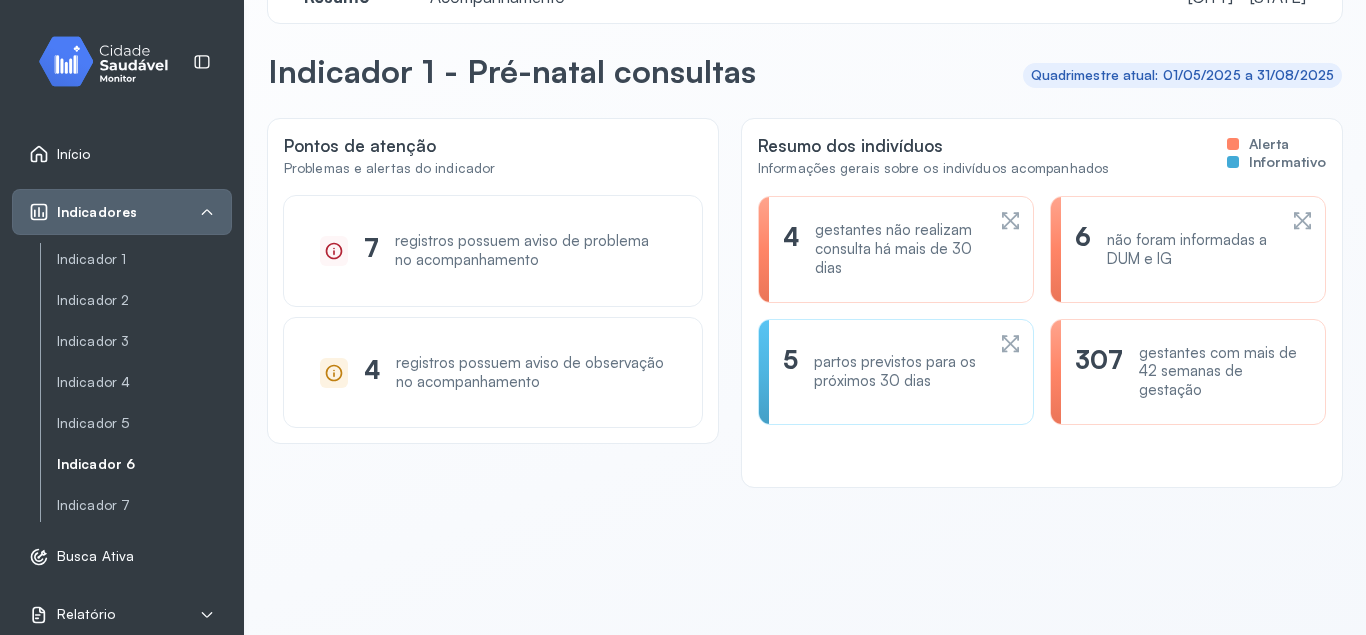 click on "Indicador 6" at bounding box center (144, 464) 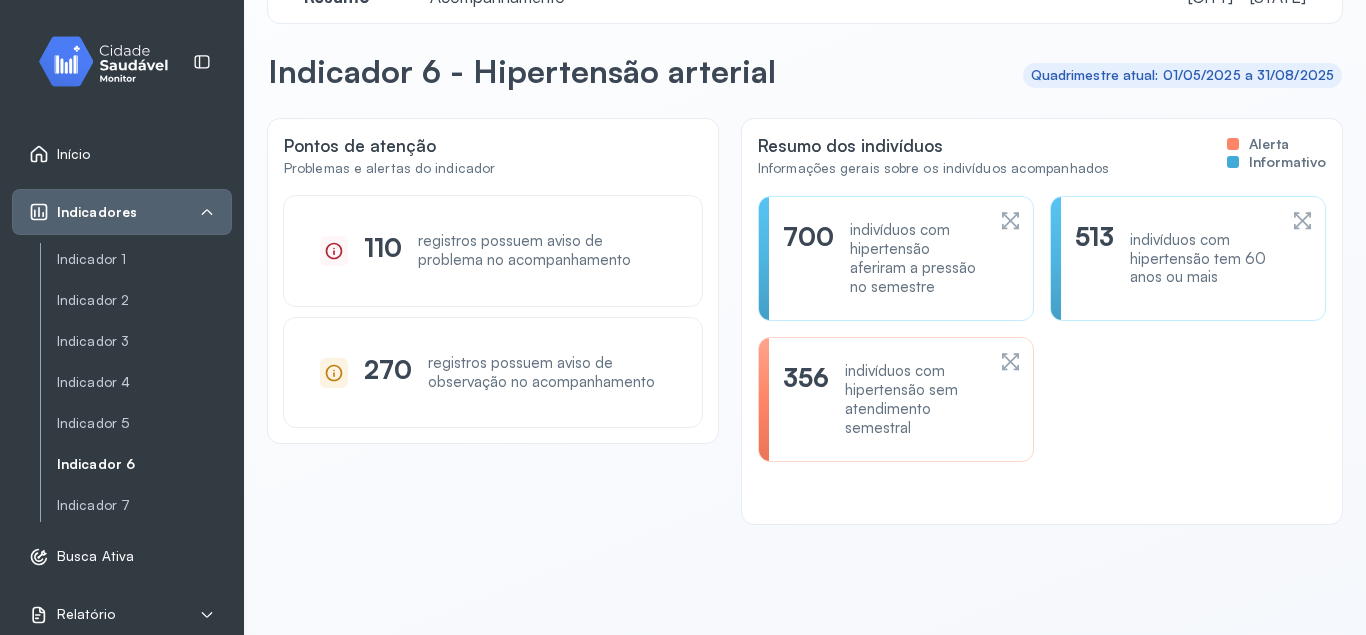 scroll, scrollTop: 0, scrollLeft: 0, axis: both 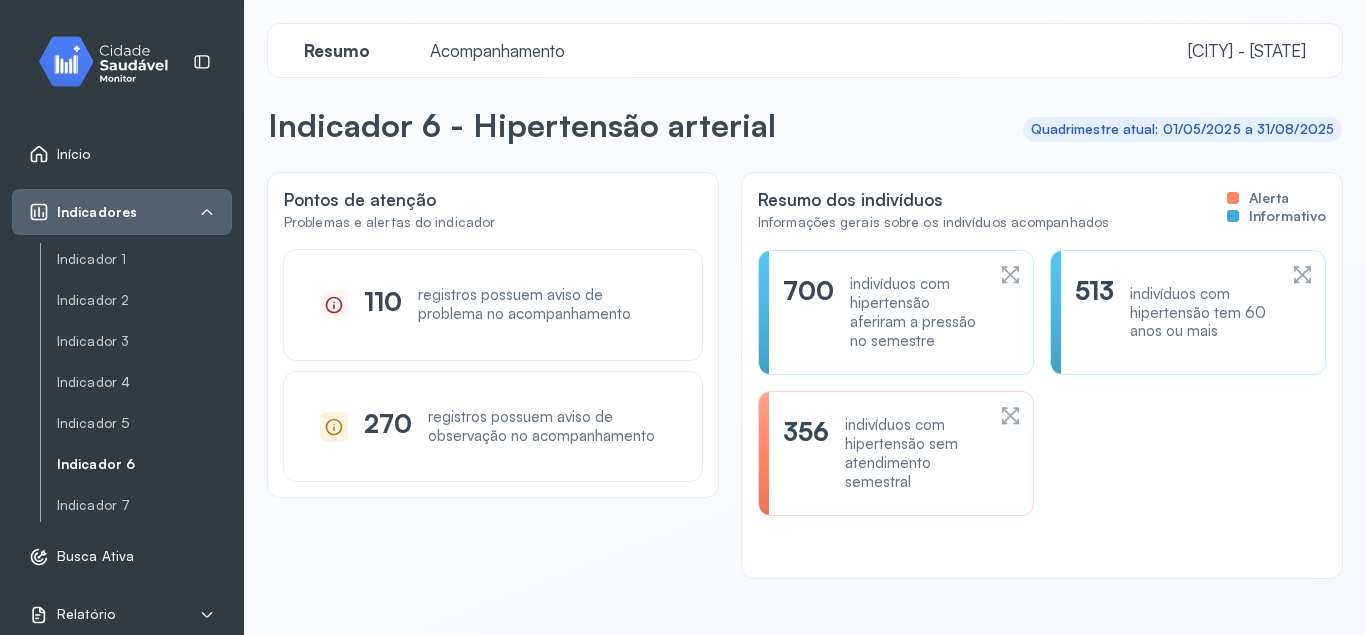 click on "Acompanhamento" at bounding box center [497, 50] 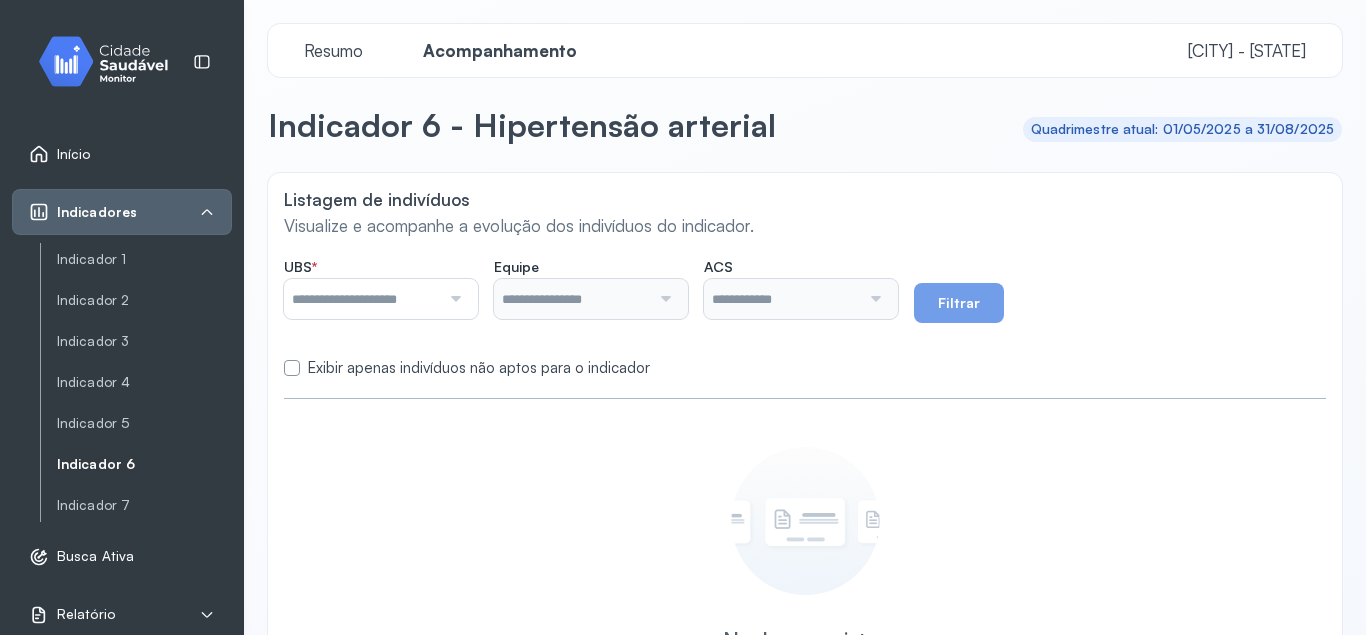 click at bounding box center (453, 299) 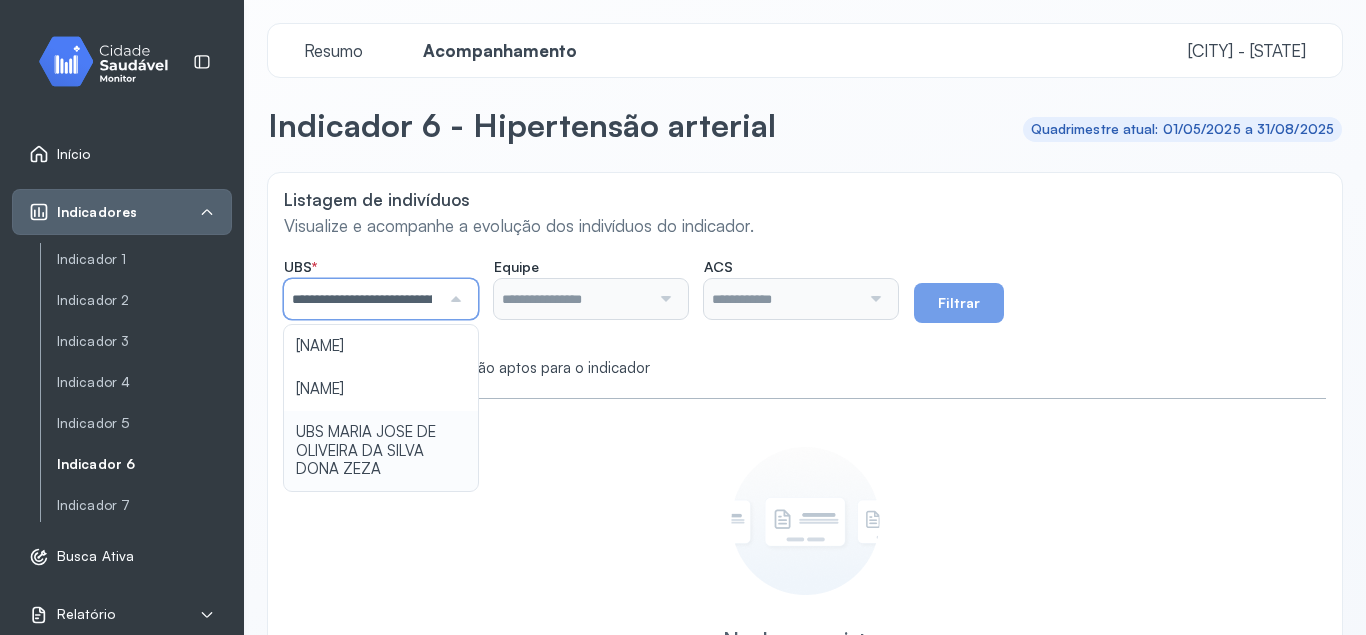 click on "**********" 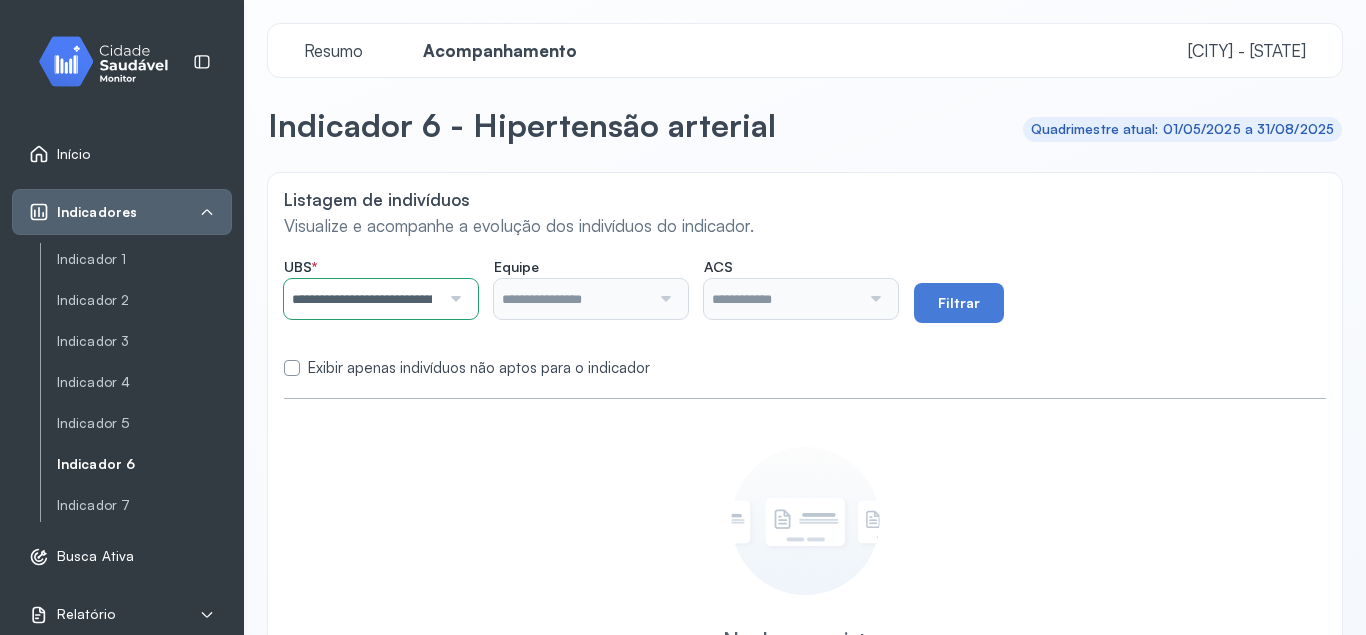 type on "**********" 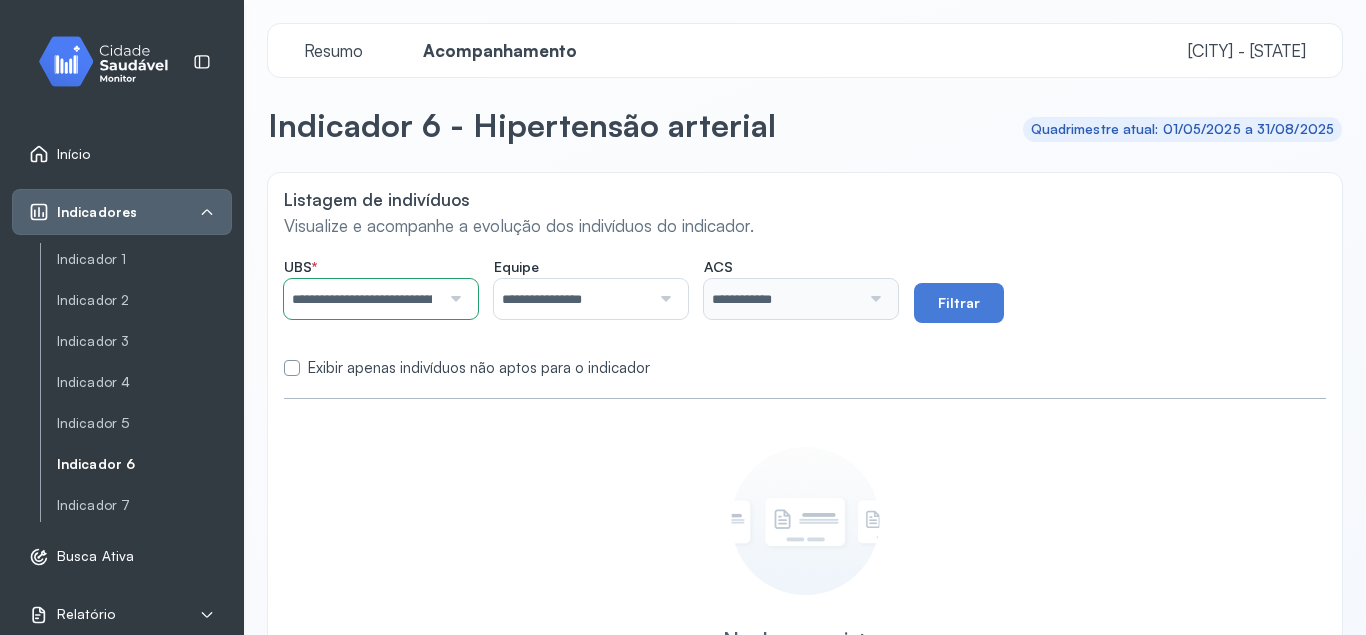 click at bounding box center (663, 299) 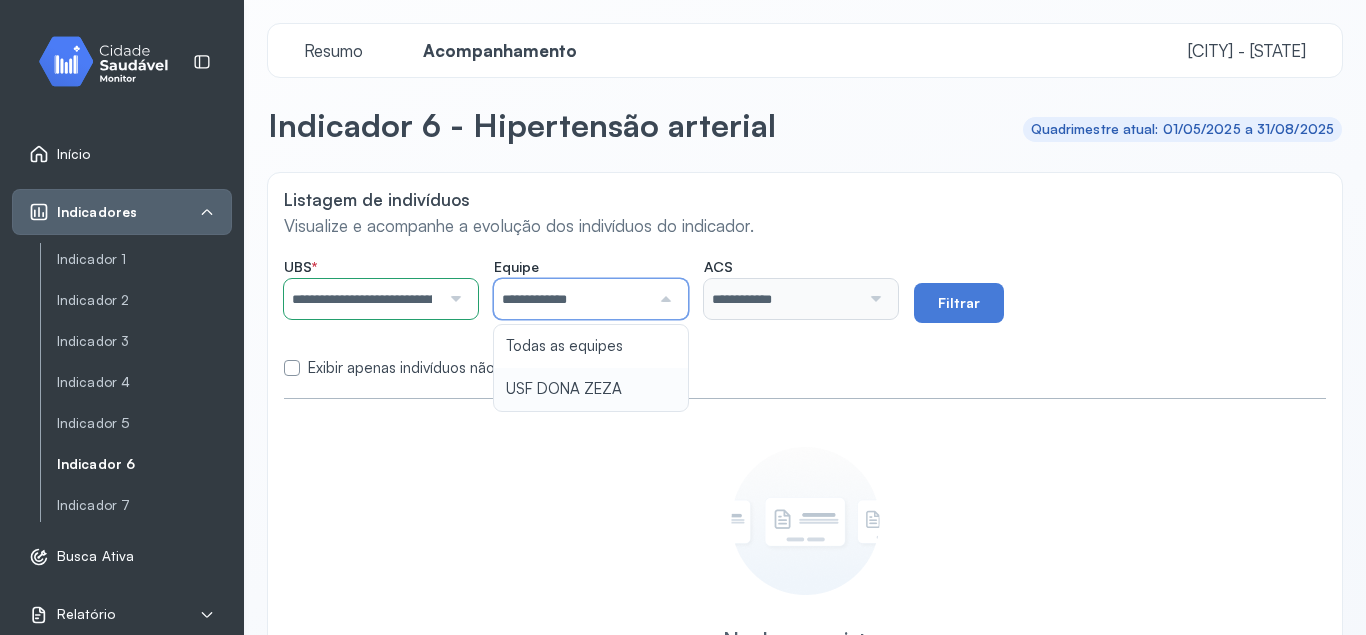 click on "**********" 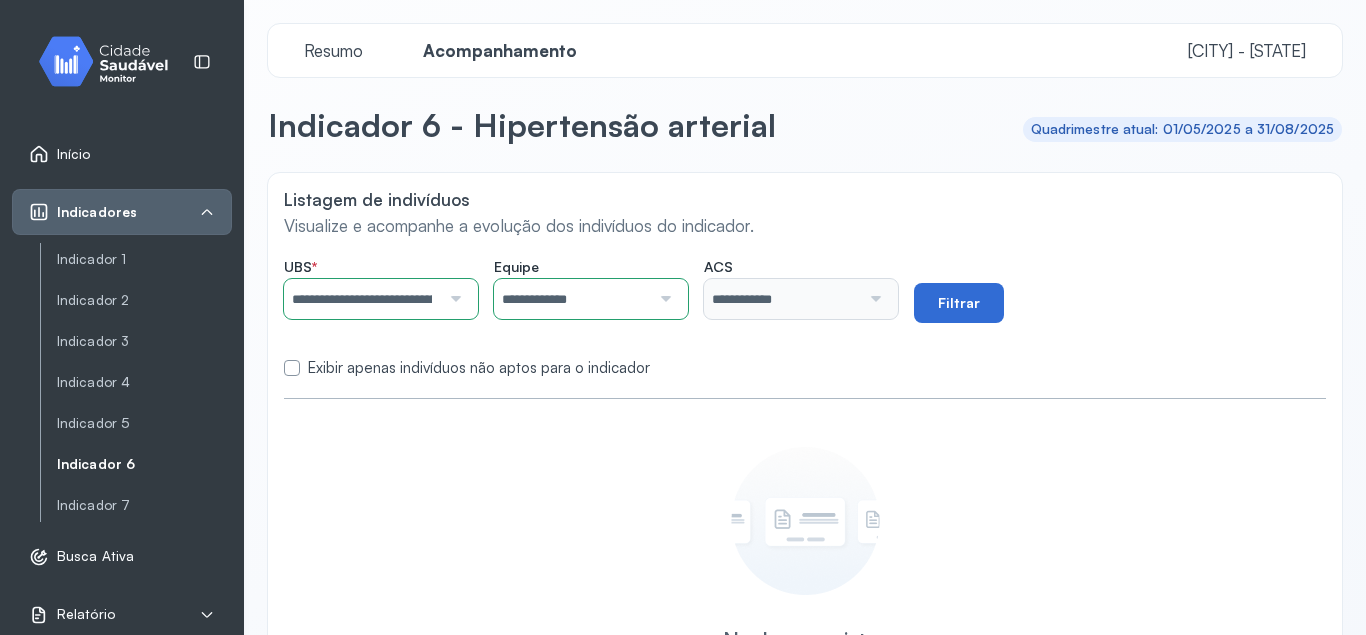 click on "Filtrar" at bounding box center [959, 303] 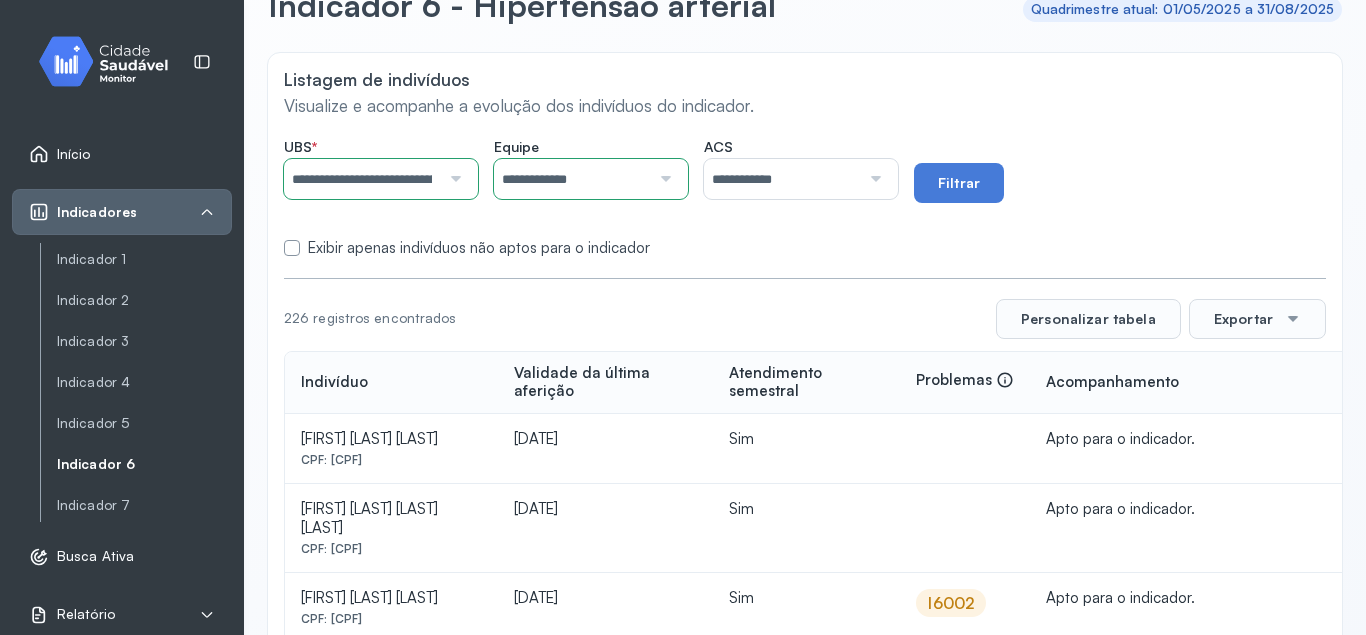 scroll, scrollTop: 240, scrollLeft: 0, axis: vertical 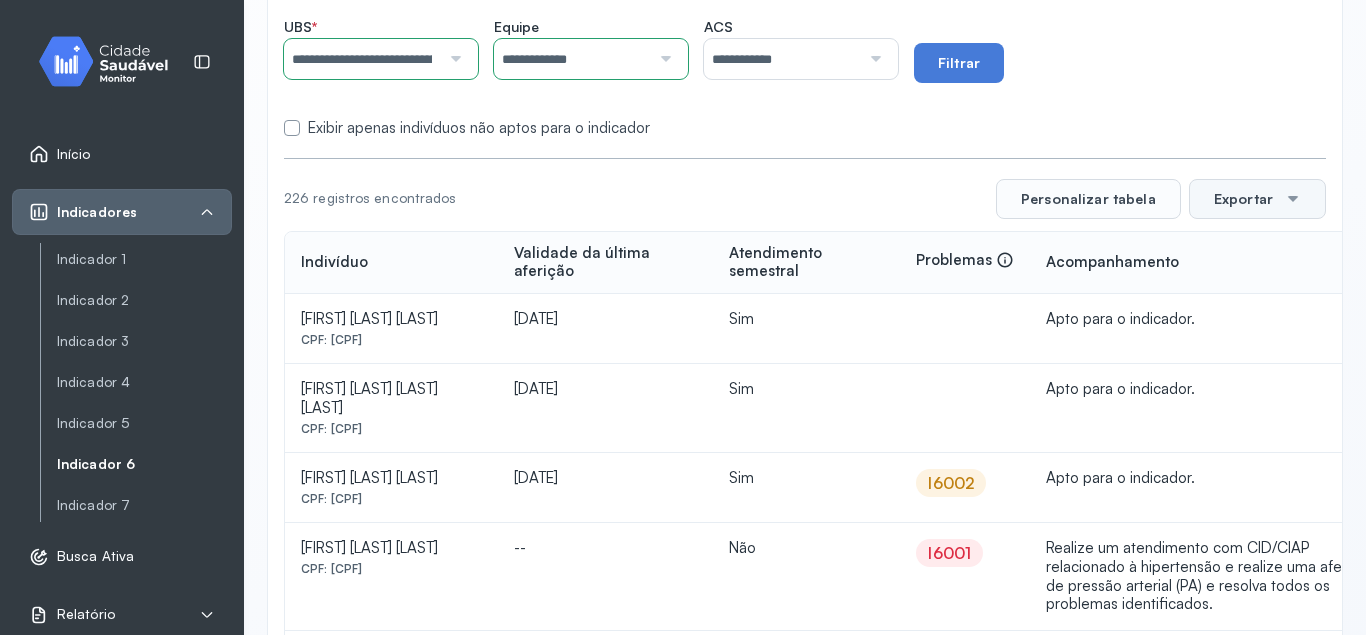 click on "Exportar" at bounding box center (1257, 199) 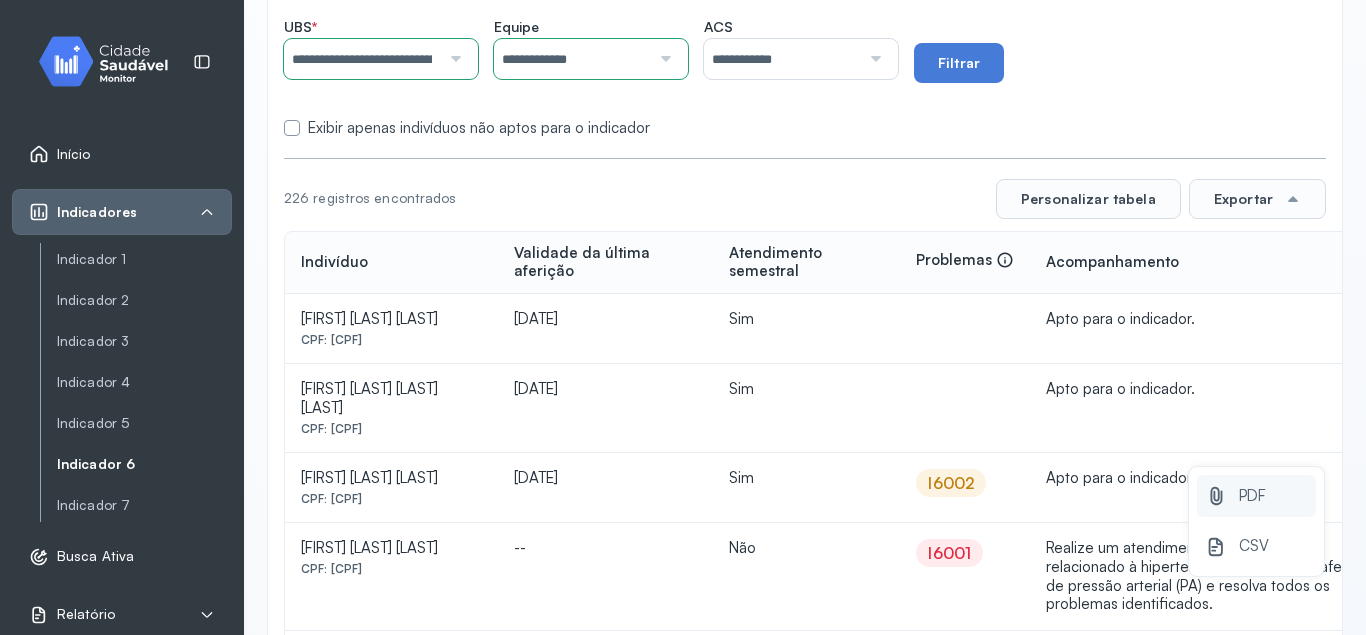 click on "PDF" at bounding box center (1252, 496) 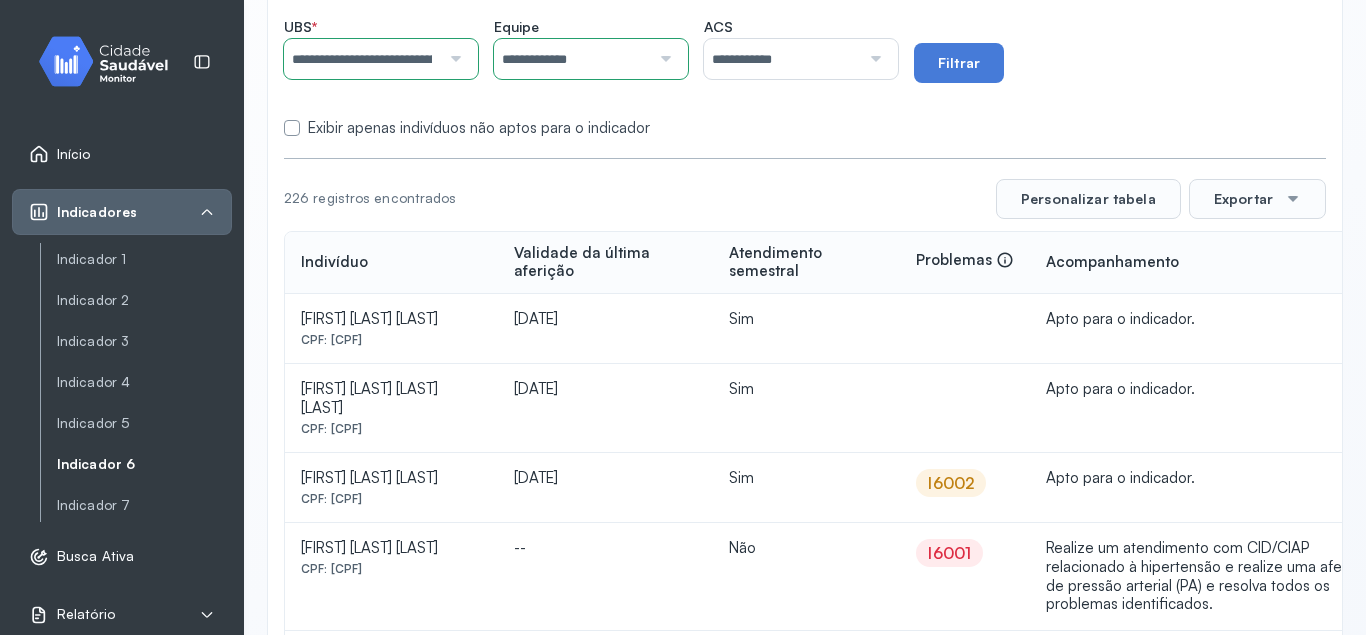 scroll, scrollTop: 54, scrollLeft: 0, axis: vertical 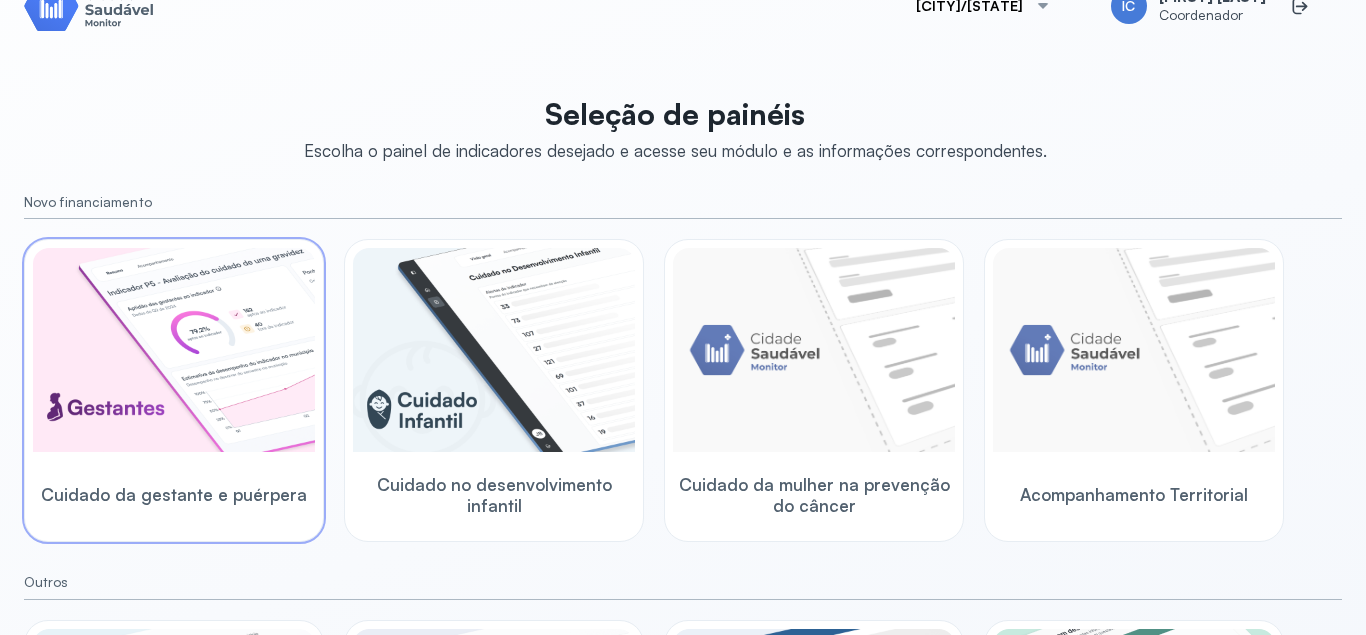 click at bounding box center [174, 350] 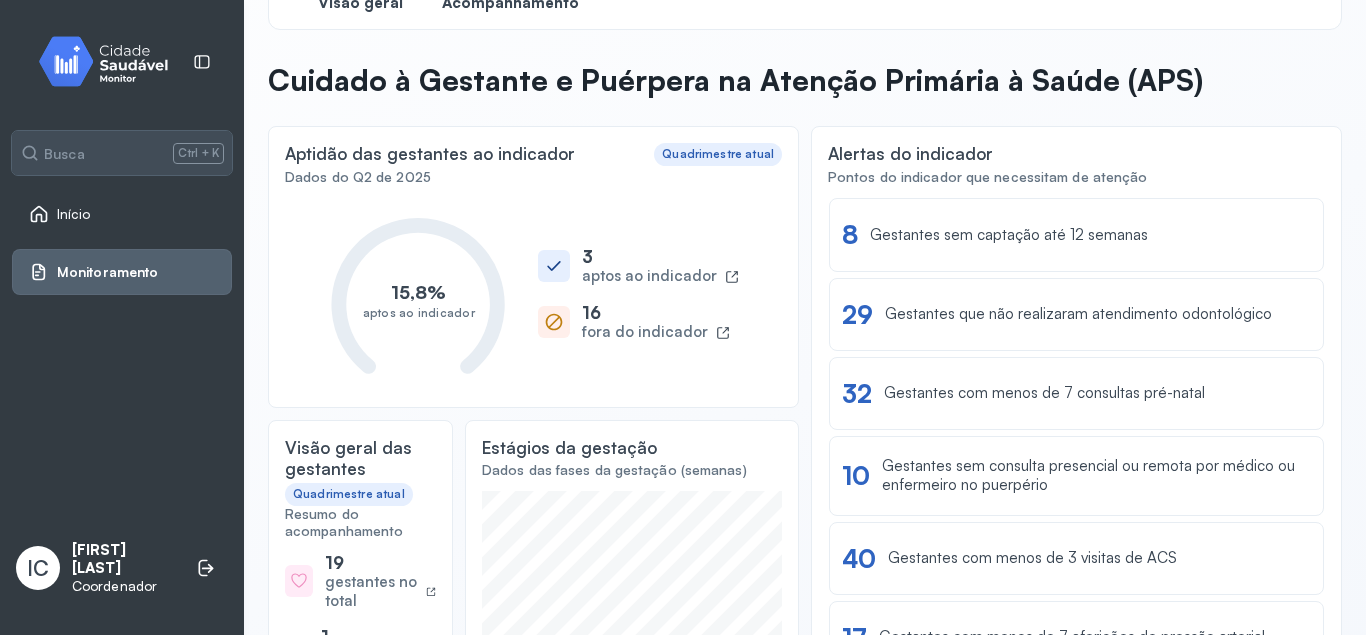click on "Acompanhamento" at bounding box center (510, 3) 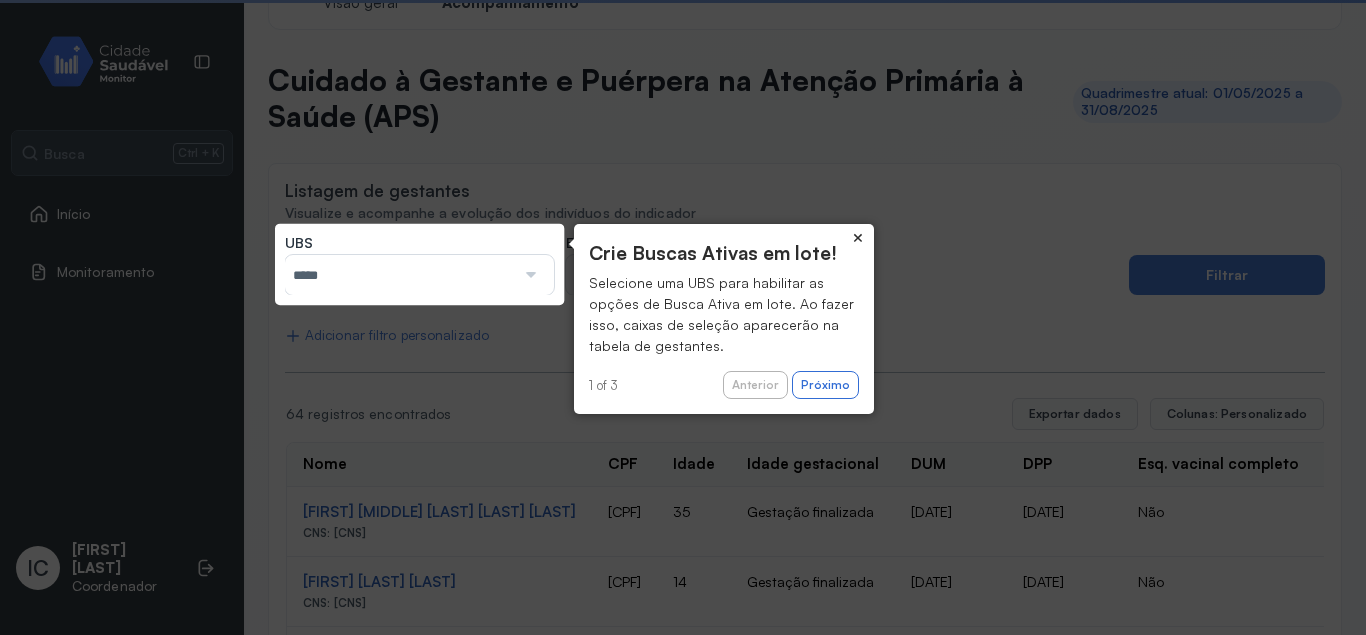click on "×" at bounding box center [858, 238] 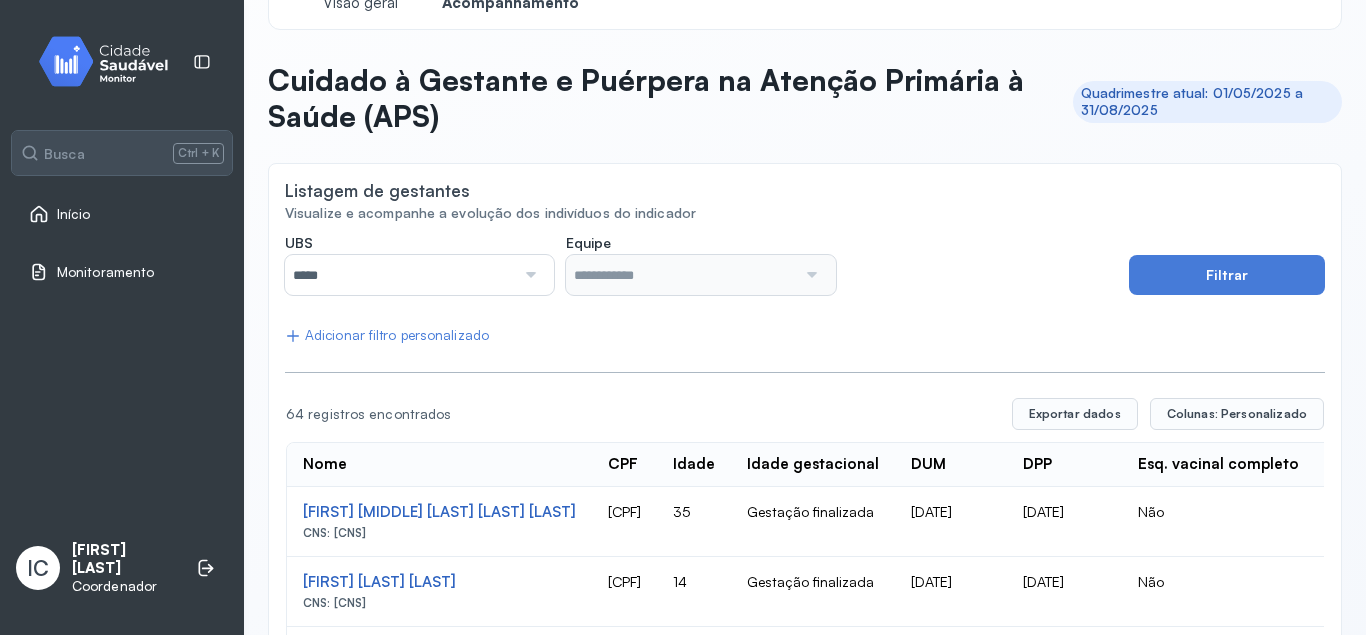 click at bounding box center (528, 275) 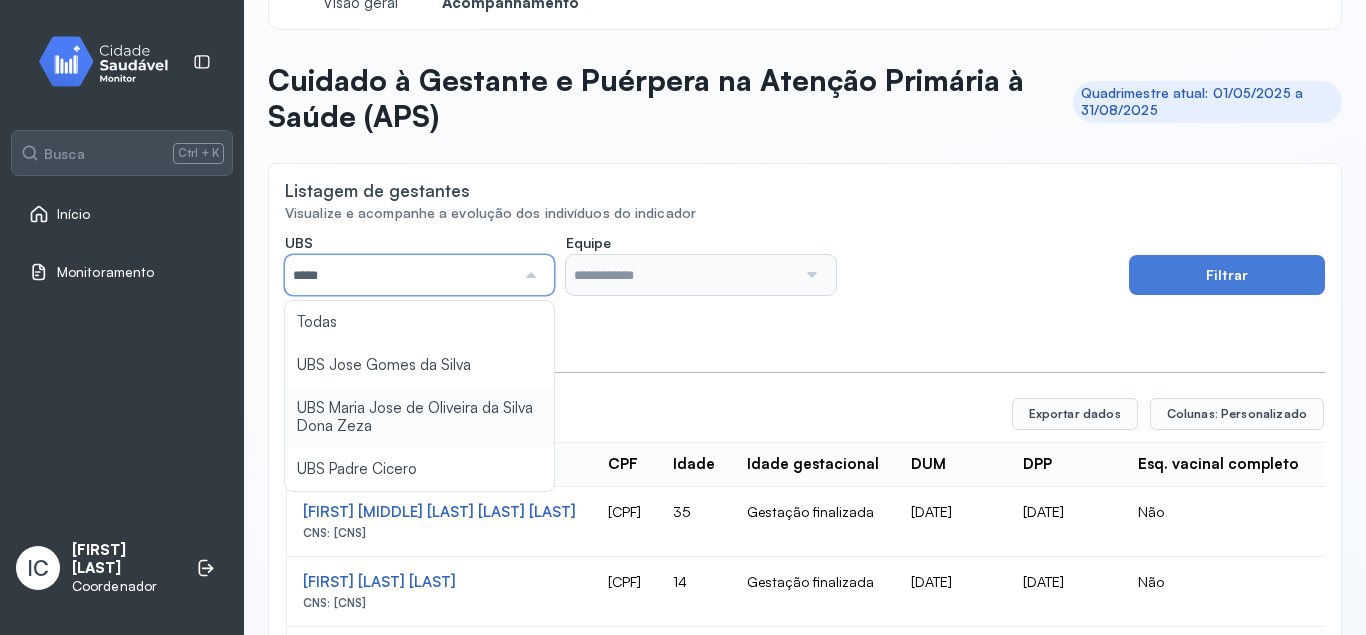 type on "*****" 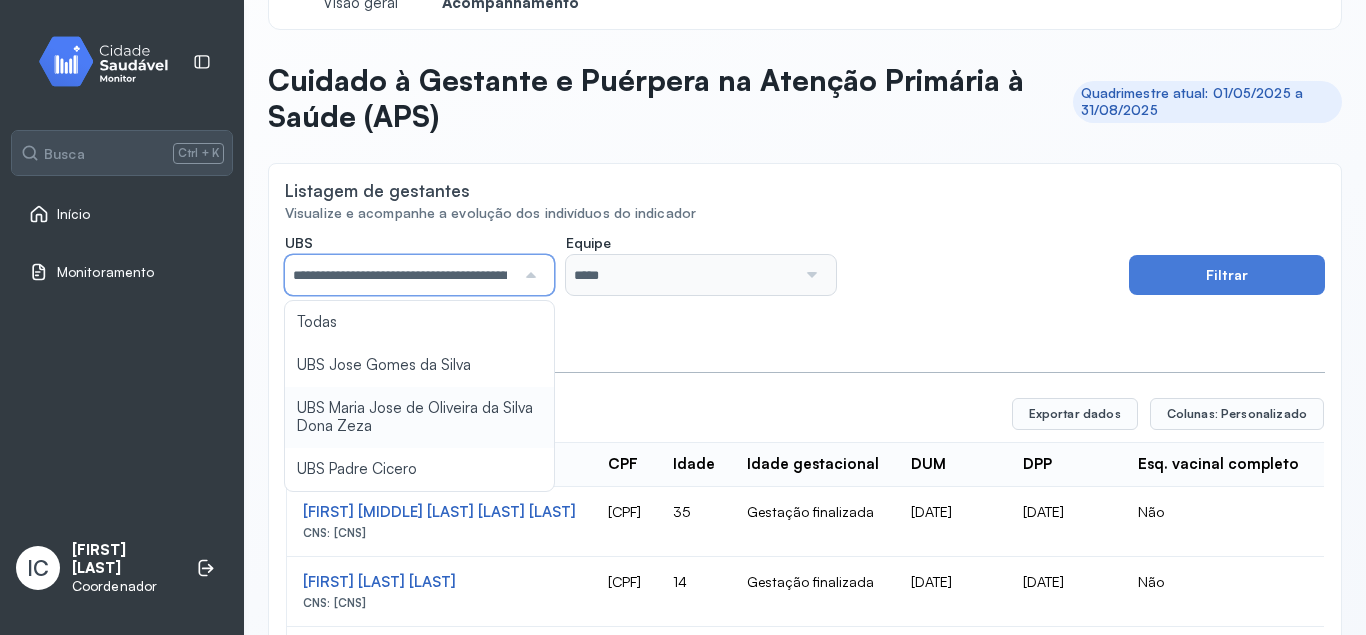 click on "Nome CPF Idade Idade gestacional DUM DPP Esq. vacinal completo Teste rápido sífilis Teste rápido HIV Últ. consulta pré-natal IG 1ª consulta Data do 1º atendimento Nº consultas pré-natal Nº consultas odontológicas Nº testes HIV Nº testes Sífilis Visitas por ACS/TACS Visitas no puerpério UBS Equipe Nº registros antropométricos Nº aferições de pressão arterial dTpa aplicada após a 20ª semana Nº testes HIV no primeiro trimestre Nº testes HIV no terceiro trimestre Nº testes Sífilis no primeiro trimestre Nº testes Sífilis no terceiro trimestre Nº testes Hepatite C no primeiro trimestre Nº exames Hepatite C no primeiro trimestre Nº testes Hepatite B no primeiro trimestre Nº exames Hepatite B no primeiro trimestre" 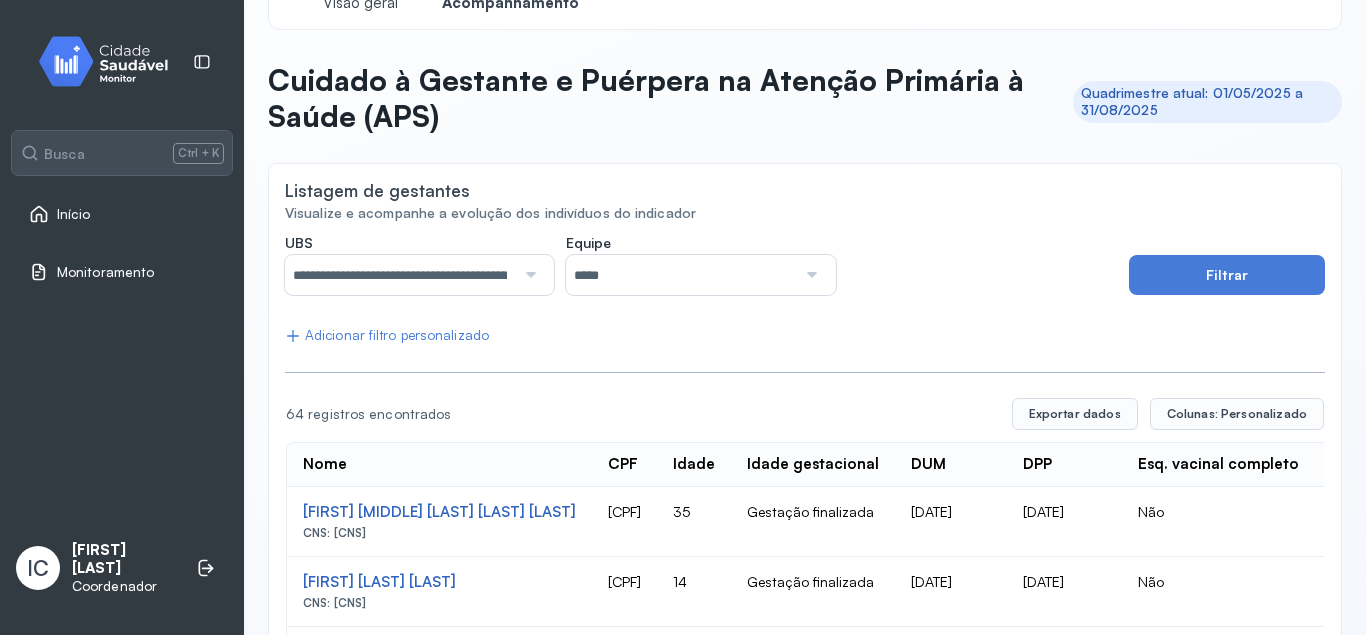 click at bounding box center [809, 275] 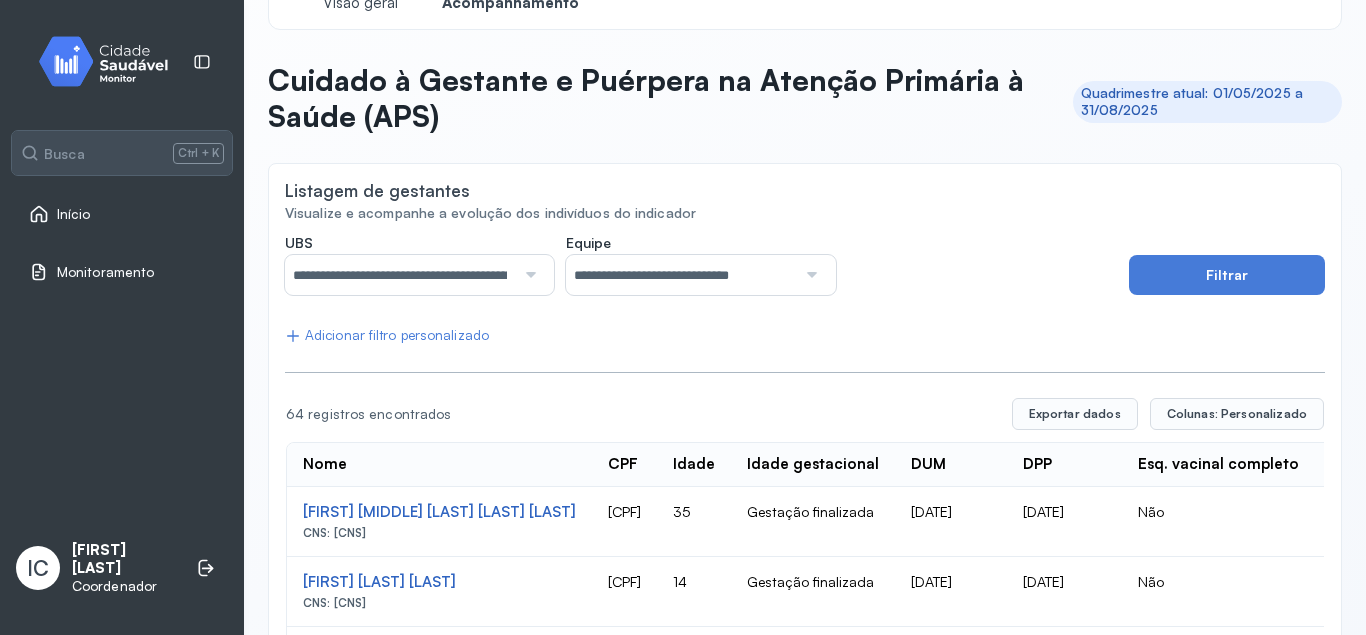 click on "Nome CPF Idade Idade gestacional DUM DPP Esq. vacinal completo Teste rápido sífilis Teste rápido HIV Últ. consulta pré-natal IG 1ª consulta Data do 1º atendimento Nº consultas pré-natal Nº consultas odontológicas Nº testes HIV Nº testes Sífilis Visitas por ACS/TACS Visitas no puerpério UBS Equipe Nº registros antropométricos Nº aferições de pressão arterial dTpa aplicada após a 20ª semana Nº testes HIV no primeiro trimestre Nº testes HIV no terceiro trimestre Nº testes Sífilis no primeiro trimestre Nº testes Sífilis no terceiro trimestre Nº testes Hepatite C no primeiro trimestre Nº exames Hepatite C no primeiro trimestre Nº testes Hepatite B no primeiro trimestre" 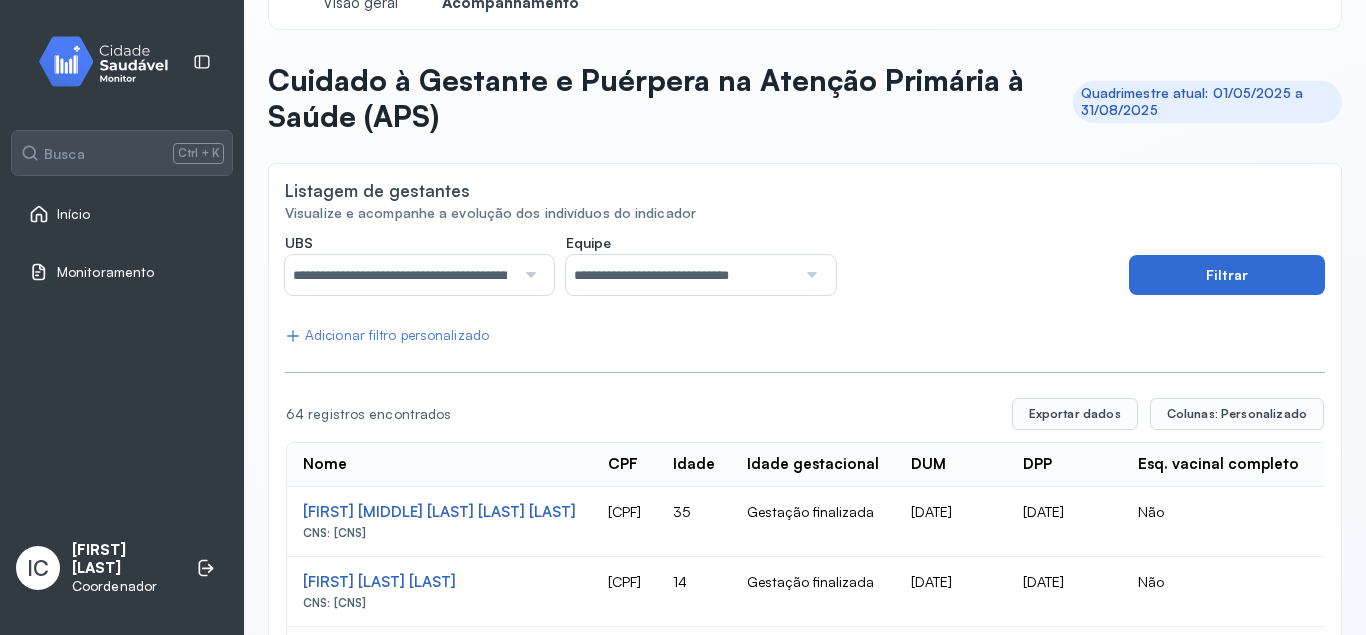 click on "Filtrar" at bounding box center (1227, 275) 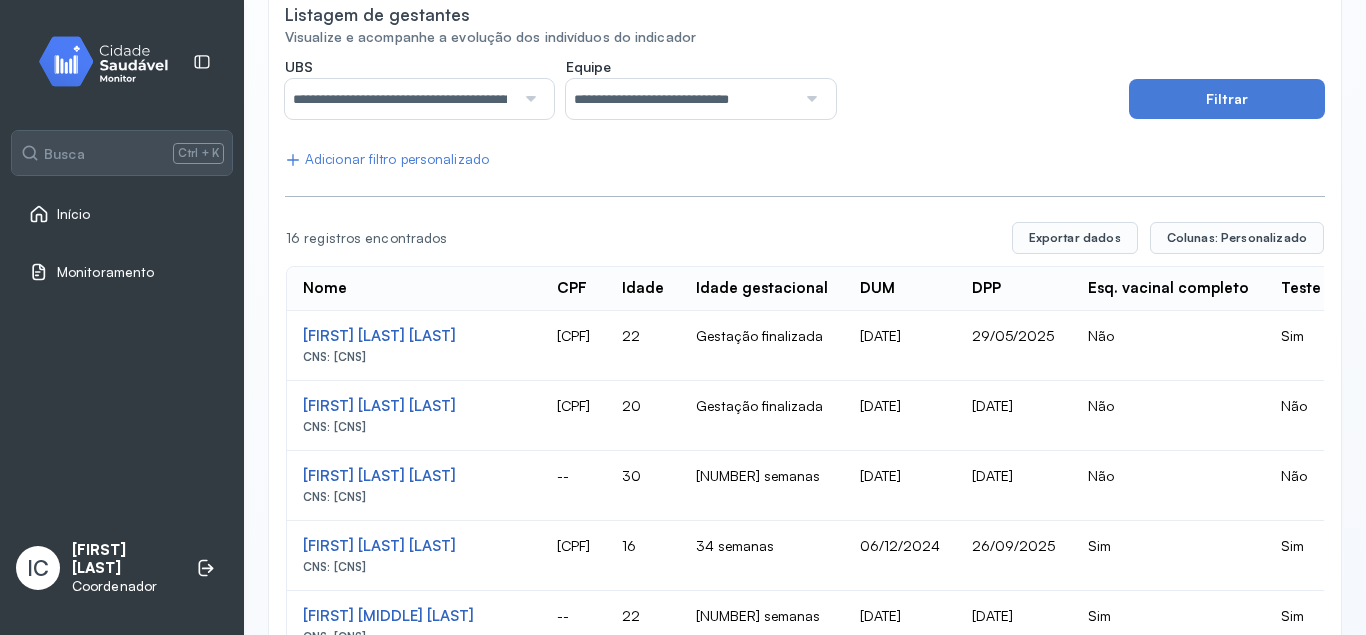 scroll, scrollTop: 0, scrollLeft: 0, axis: both 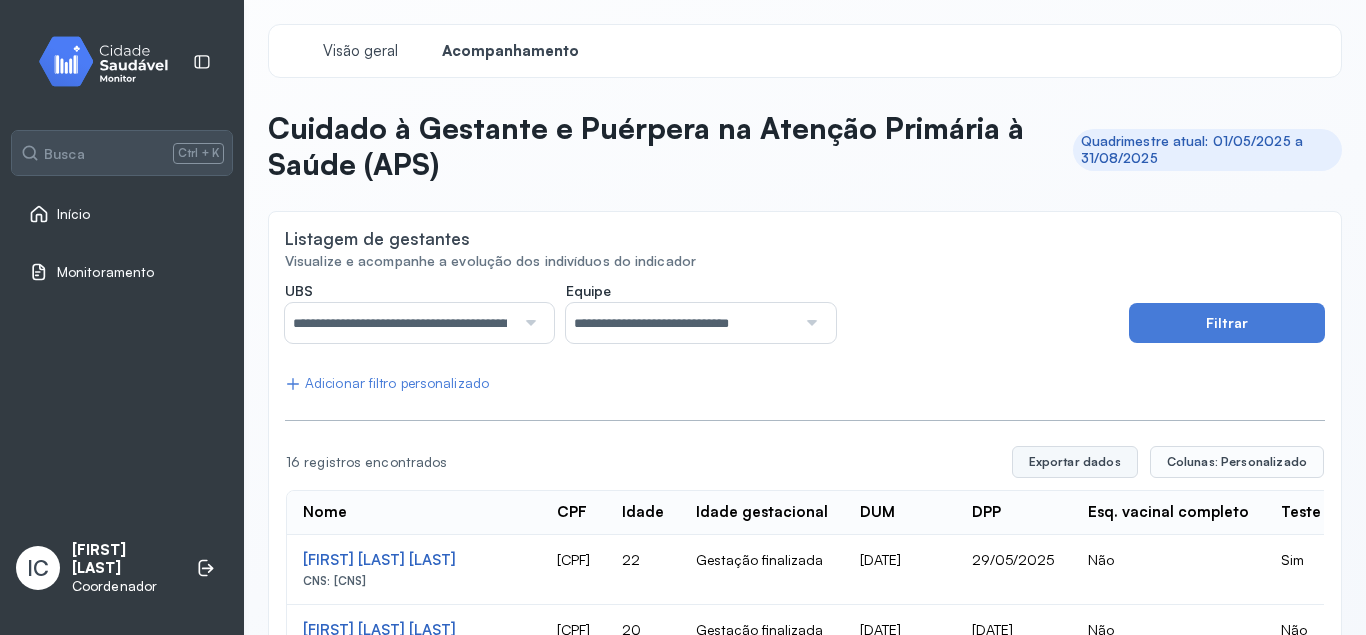 click on "Exportar dados" 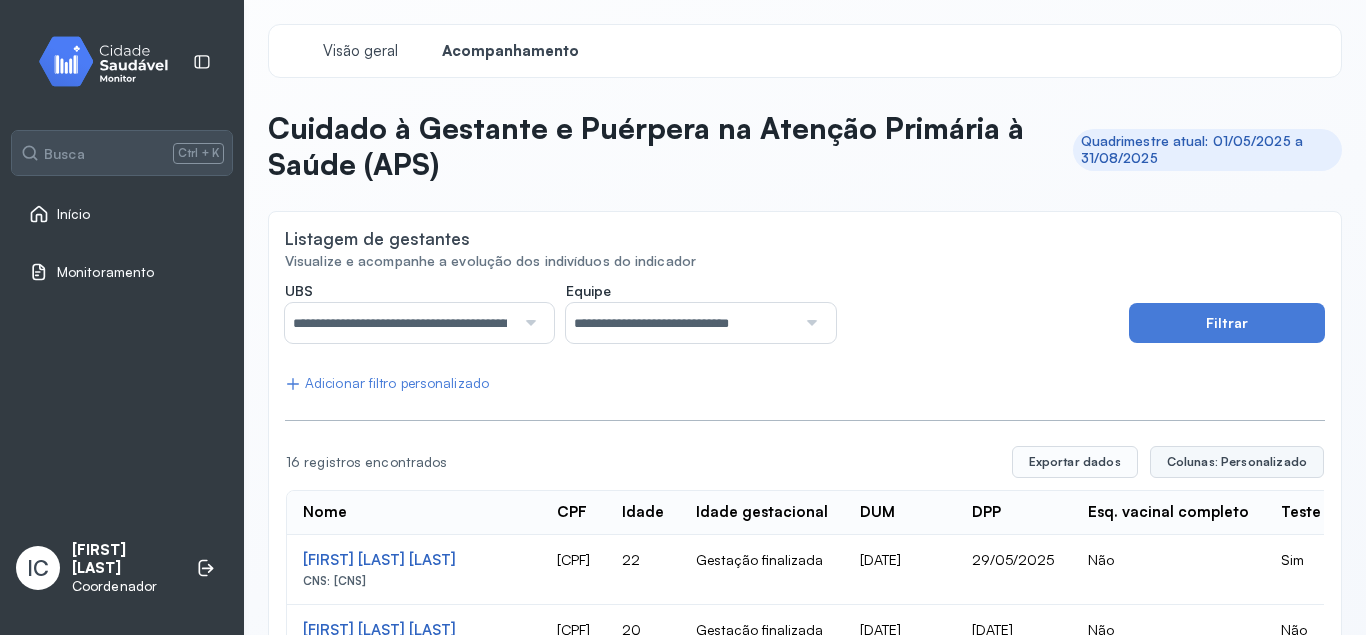 click on "Colunas: Personalizado" 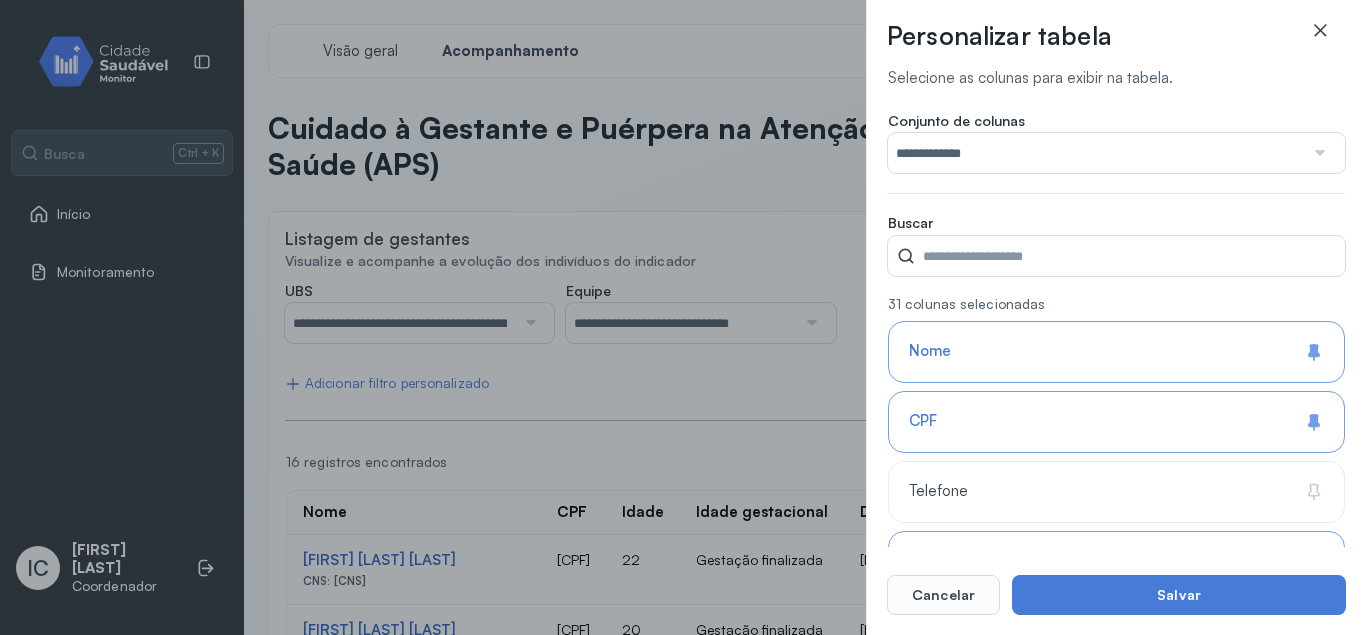 click 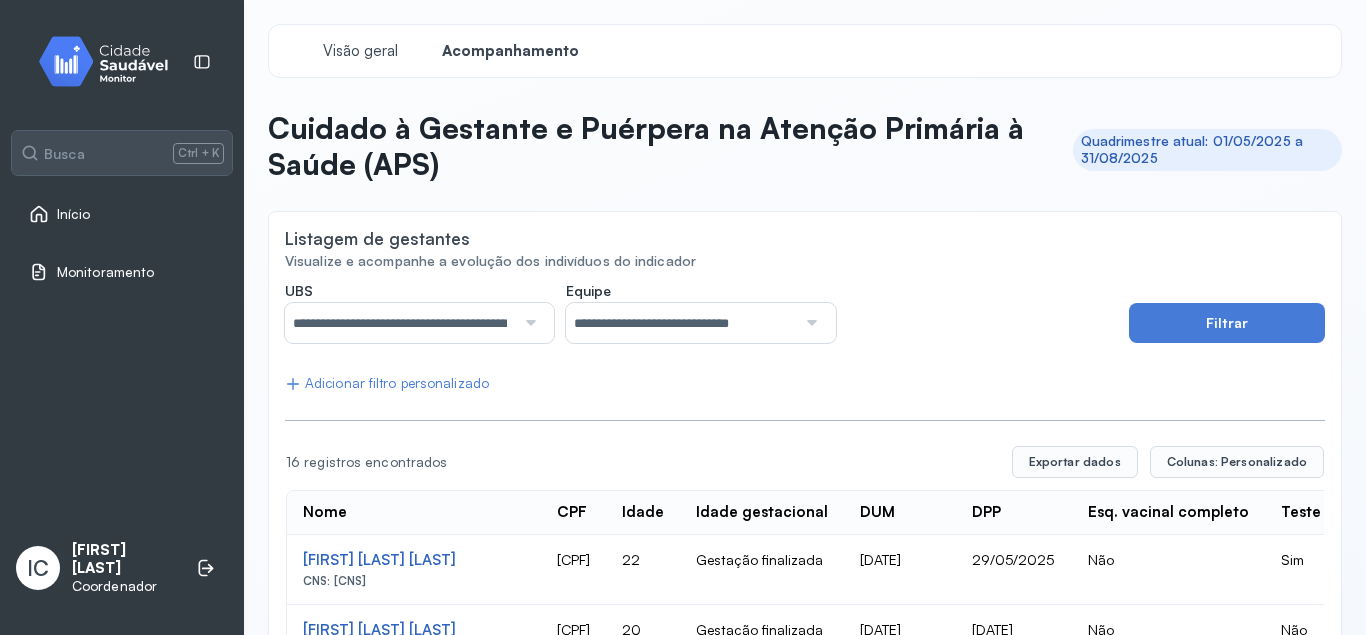 click at bounding box center (528, 323) 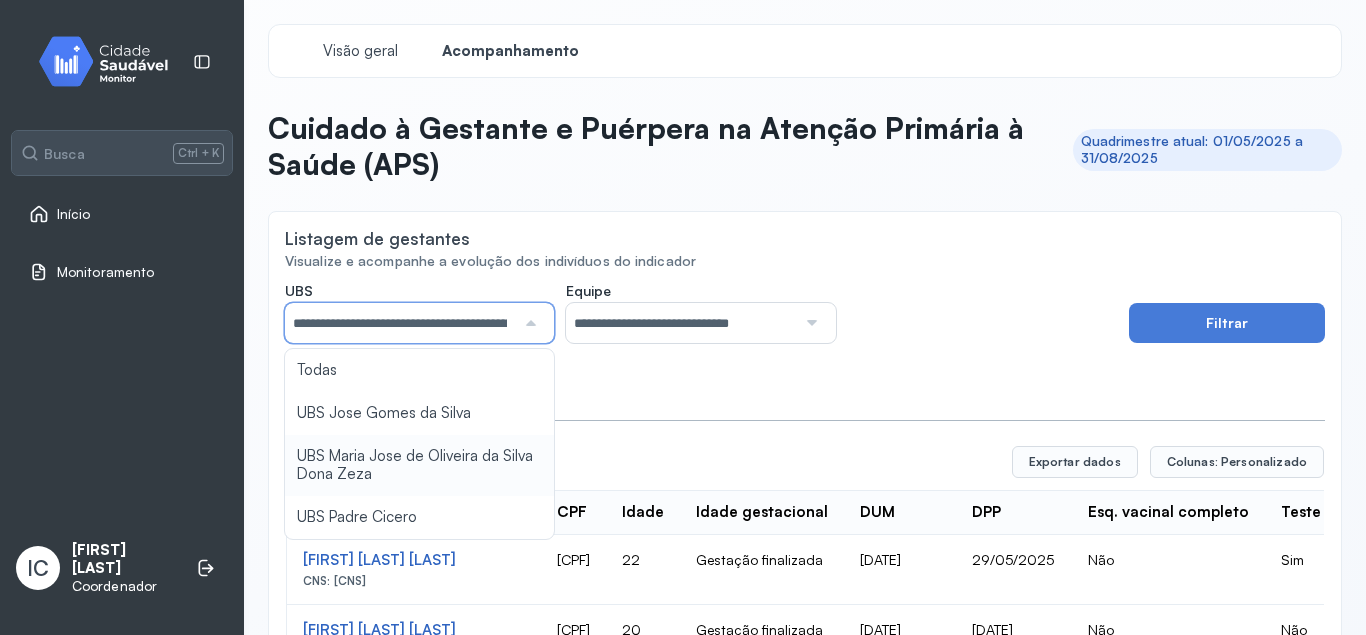 scroll, scrollTop: 0, scrollLeft: 59, axis: horizontal 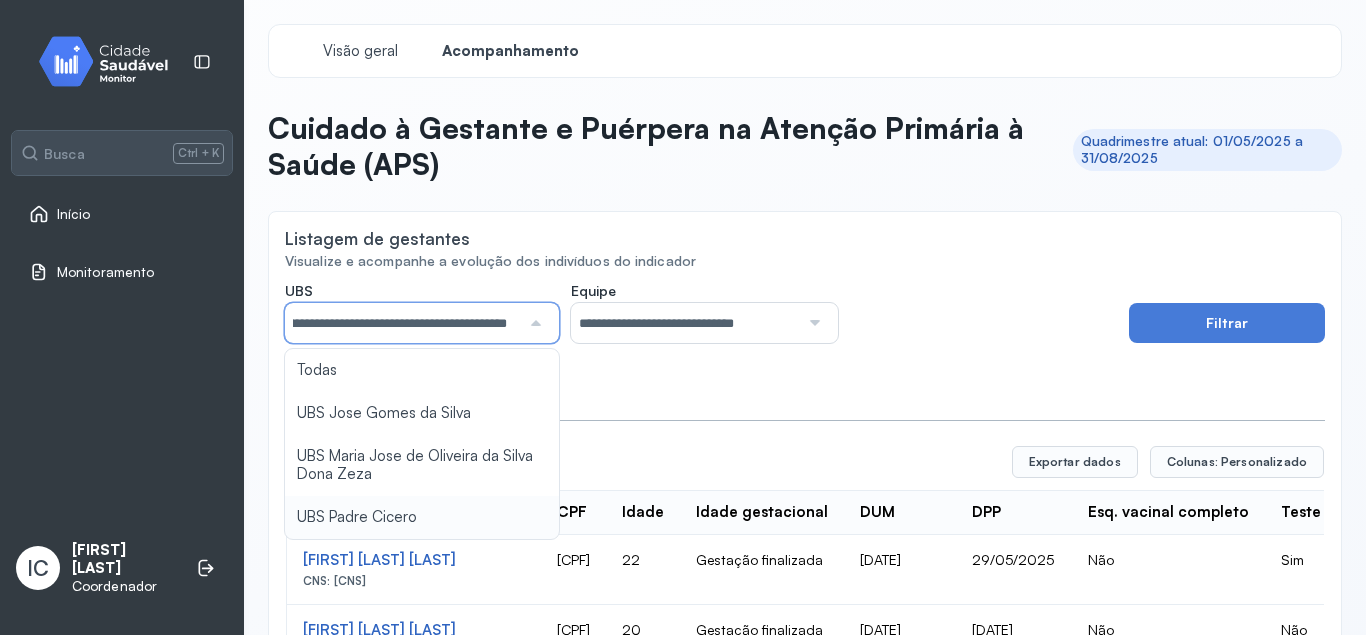 type on "*****" 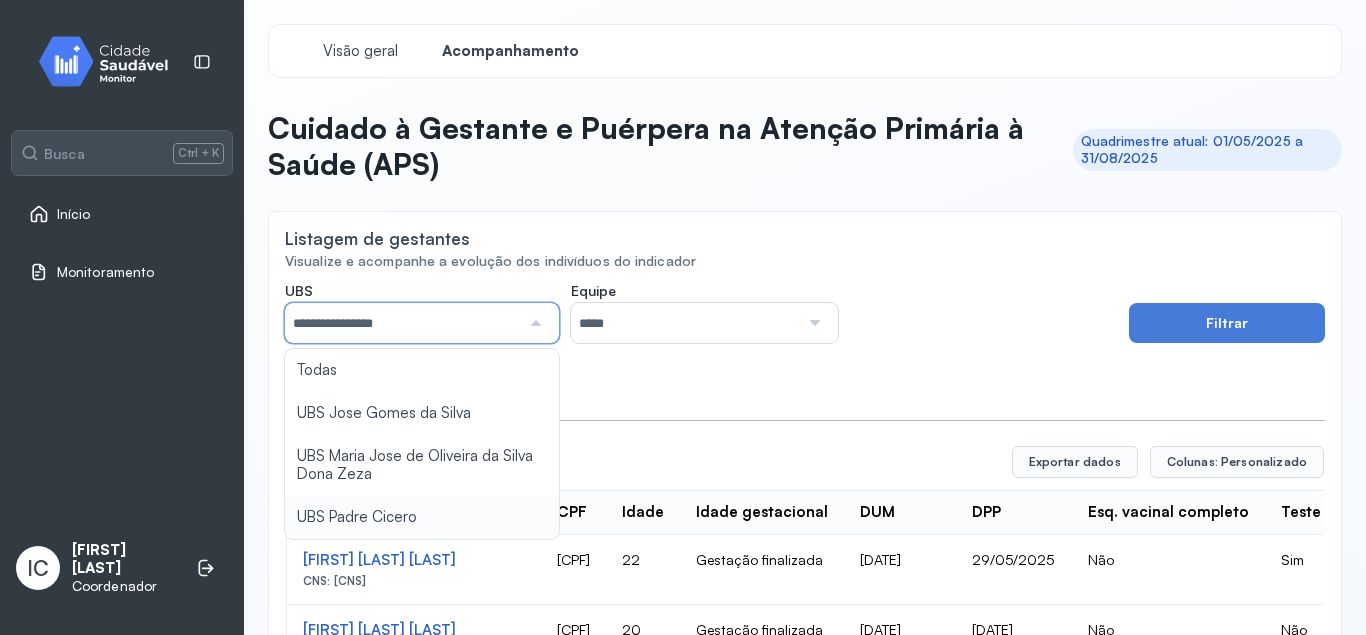 click on "INE: [INE] Usf Dona Zeza - INE: [INE]  Filtrar   Adicionar filtro personalizado  Nome CPF Idade Idade gestacional DUM DPP Esq. vacinal completo Teste rápido sífilis Teste rápido HIV Últ. consulta pré-natal IG 1ª consulta Data do 1º atendimento Nº consultas pré-natal Nº consultas odontológicas Nº testes HIV Nº testes Sífilis Visitas por ACS/TACS Visitas no puerpério UBS Equipe Nº registros antropométricos Nº aferições de pressão arterial dTpa aplicada após a 20ª semana Nº testes HIV no primeiro trimestre Nº testes HIV no terceiro trimestre Nº testes Sífilis no primeiro trimestre Nº testes Sífilis no terceiro trimestre Nº testes Hepatite C no primeiro trimestre Nº exames Hepatite C no primeiro trimestre Nº testes Hepatite B no primeiro trimestre Nº exames Hepatite B no primeiro trimestre 16 registros encontrados Nome  8" 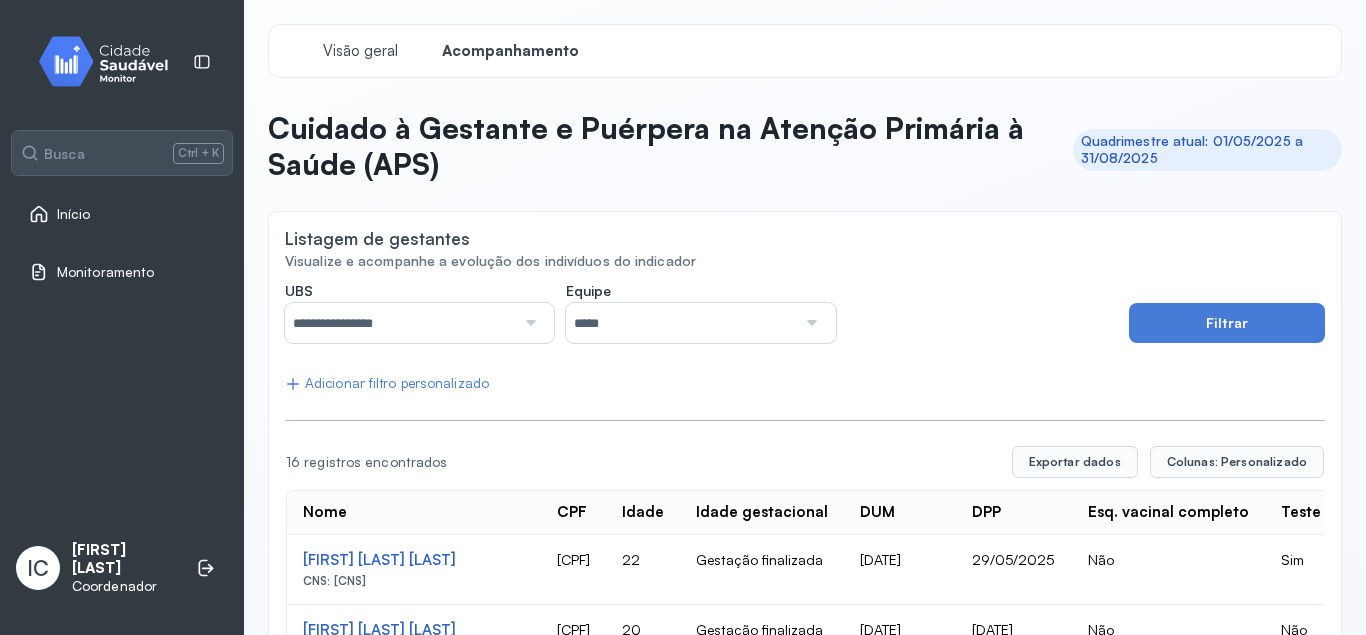 click at bounding box center (809, 323) 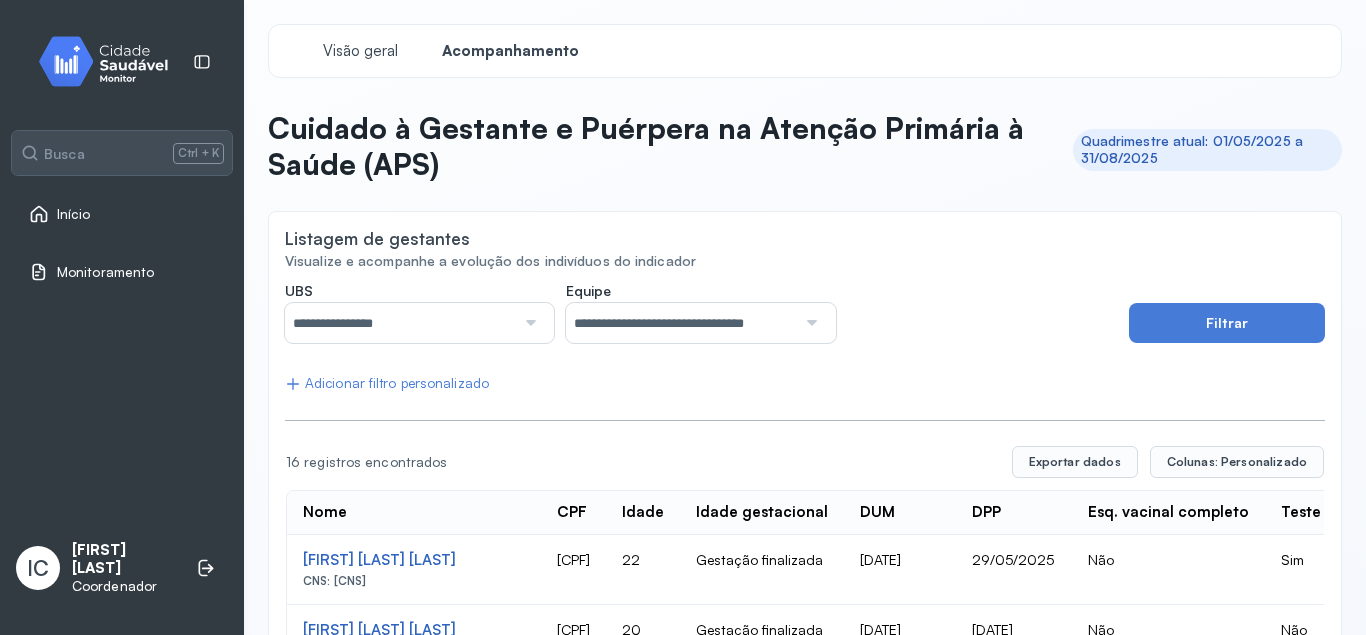 click on "Nome CPF Idade Idade gestacional DUM DPP Esq. vacinal completo Teste rápido sífilis Teste rápido HIV Últ. consulta pré-natal IG 1ª consulta Data do 1º atendimento Nº consultas pré-natal Nº consultas odontológicas Nº testes HIV Nº testes Sífilis Visitas por ACS/TACS Visitas no puerpério UBS Equipe Nº registros antropométricos Nº aferições de pressão arterial dTpa aplicada após a 20ª semana Nº testes HIV no primeiro trimestre Nº testes HIV no terceiro trimestre Nº testes Sífilis no primeiro trimestre Nº testes Sífilis no terceiro trimestre Nº testes Hepatite C no primeiro trimestre Nº exames Hepatite C no primeiro trimestre Nº testes Hepatite B no primeiro trimestre" 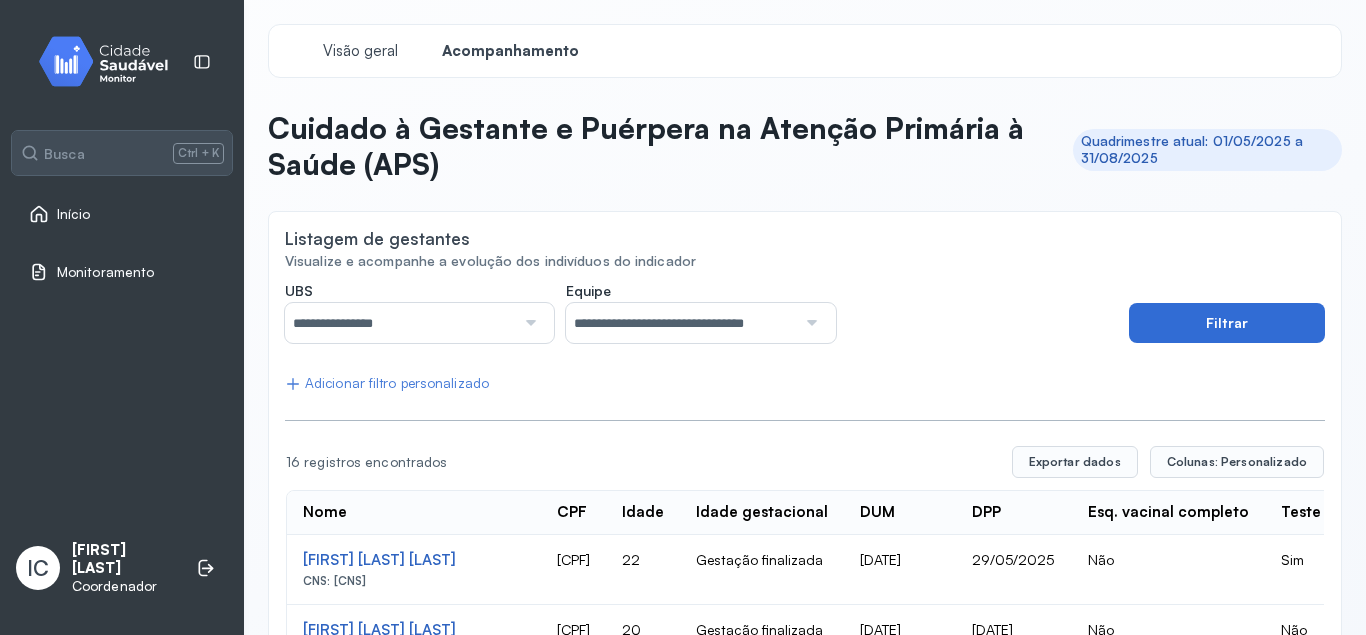 click on "Filtrar" at bounding box center (1227, 323) 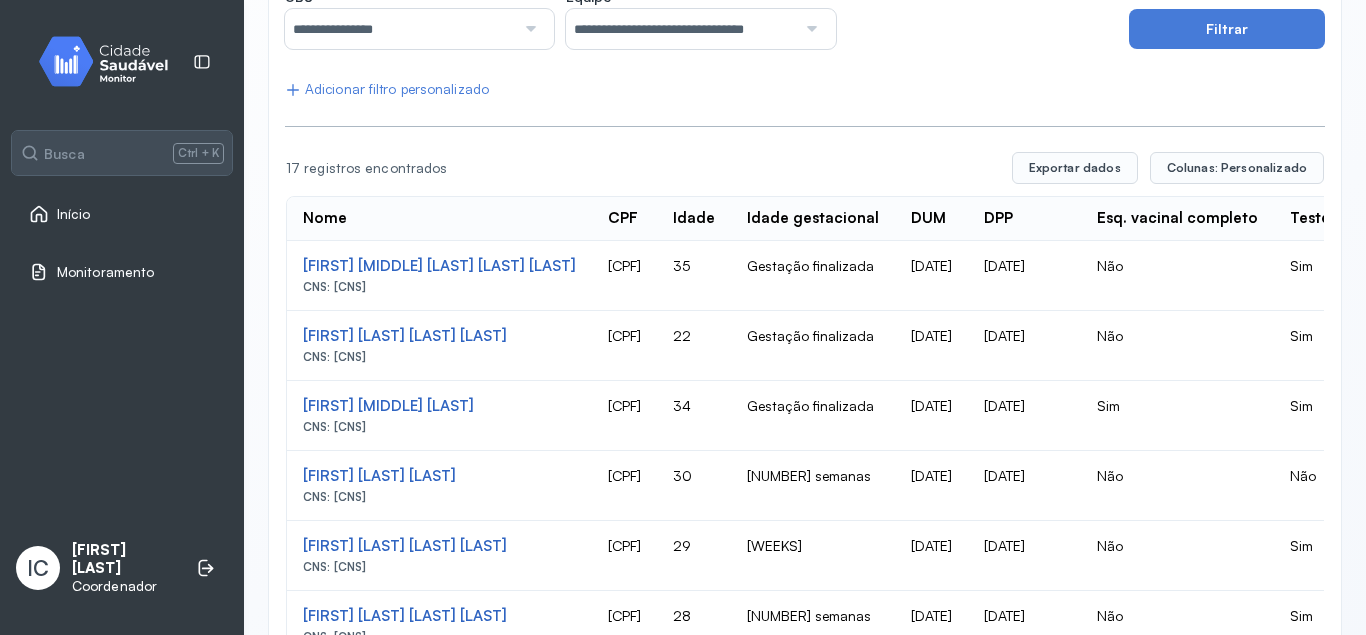 scroll, scrollTop: 174, scrollLeft: 0, axis: vertical 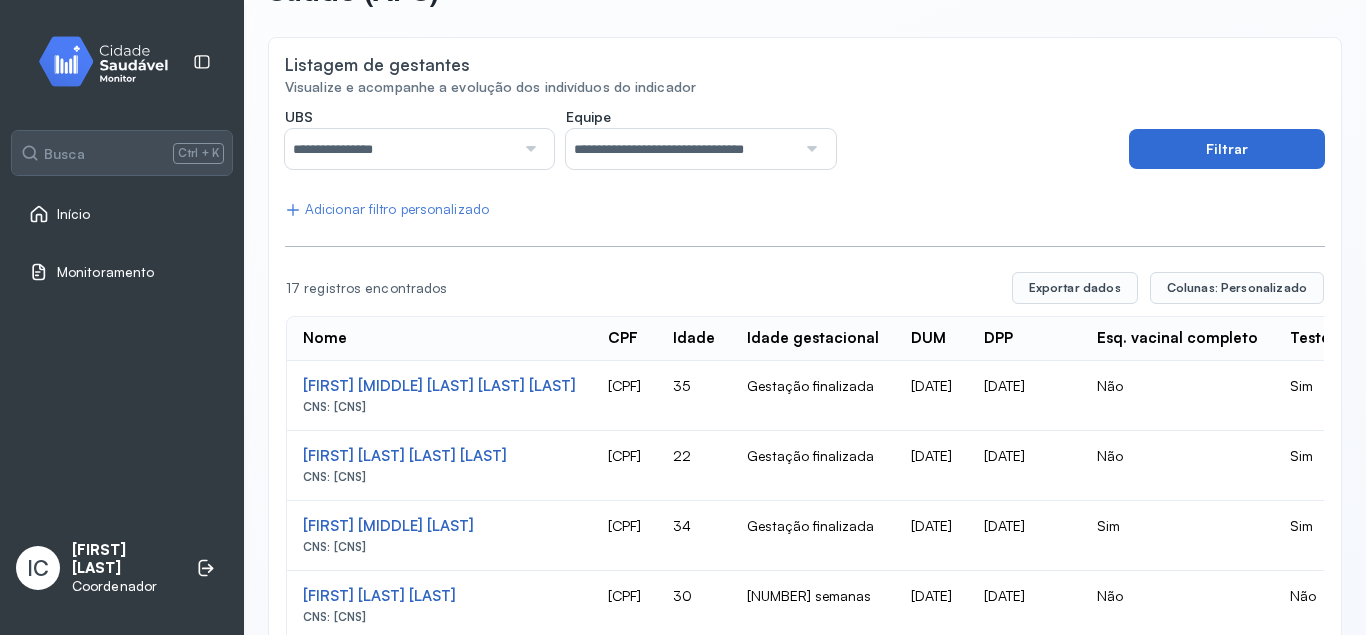 click on "Filtrar" at bounding box center (1227, 149) 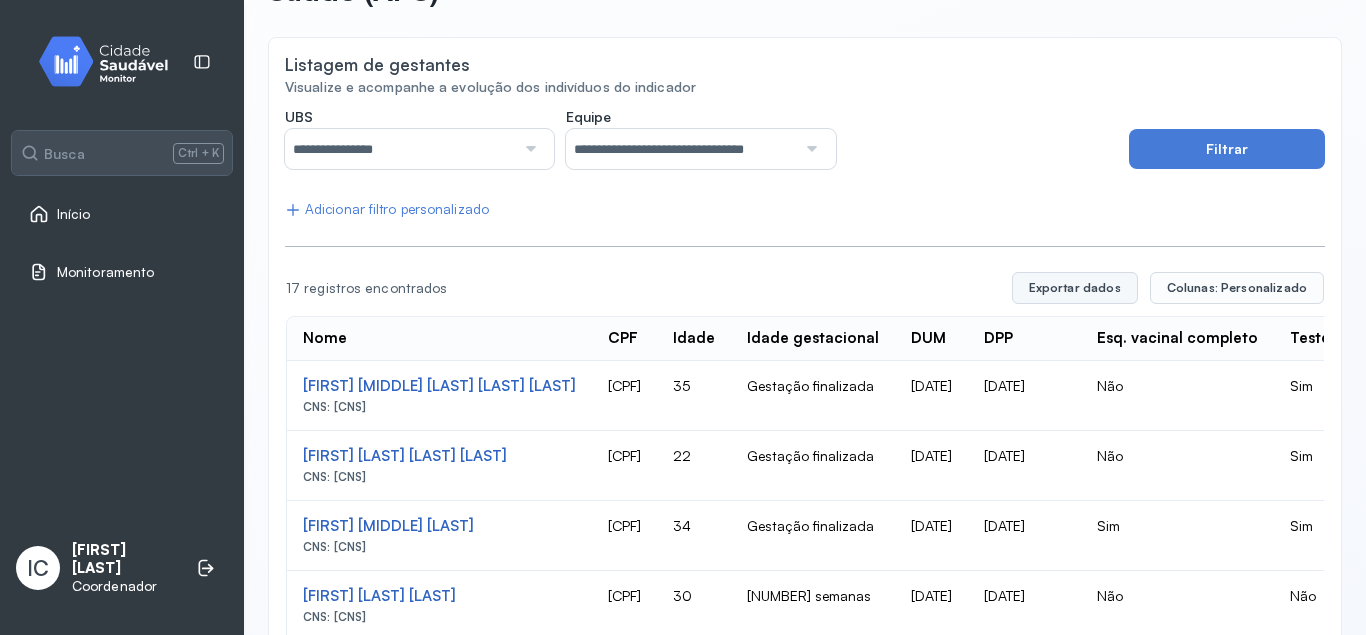 click on "Exportar dados" 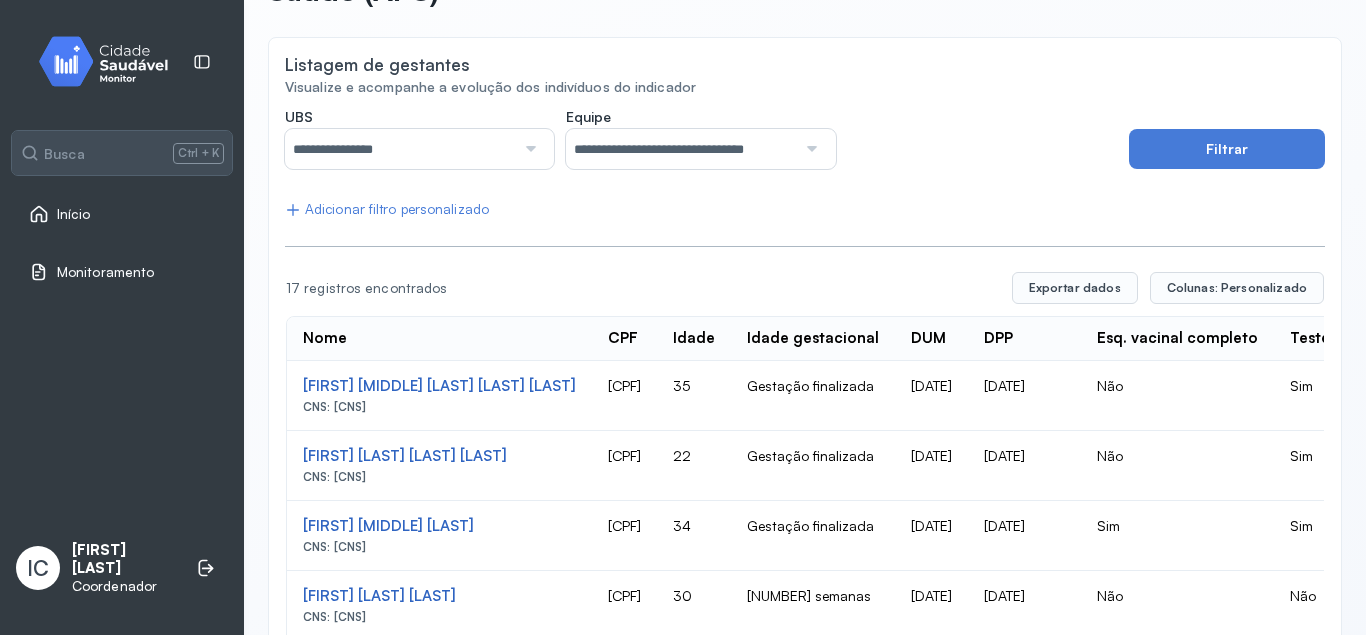 click at bounding box center [528, 149] 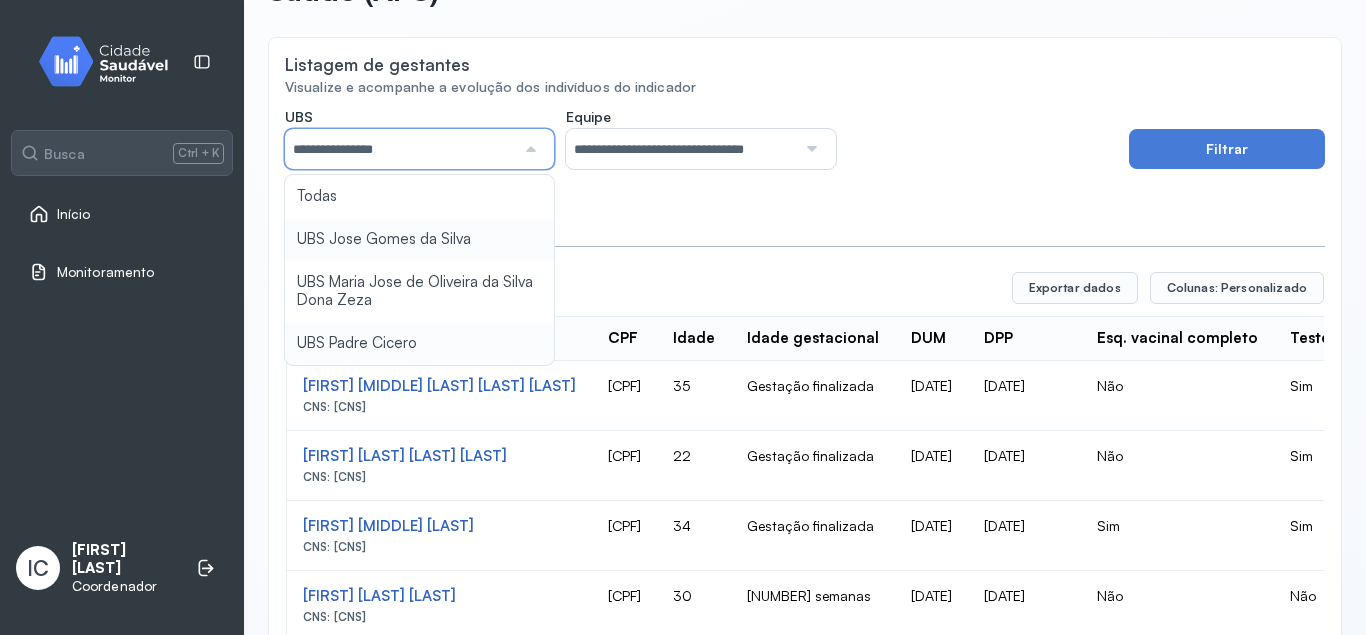 type on "*****" 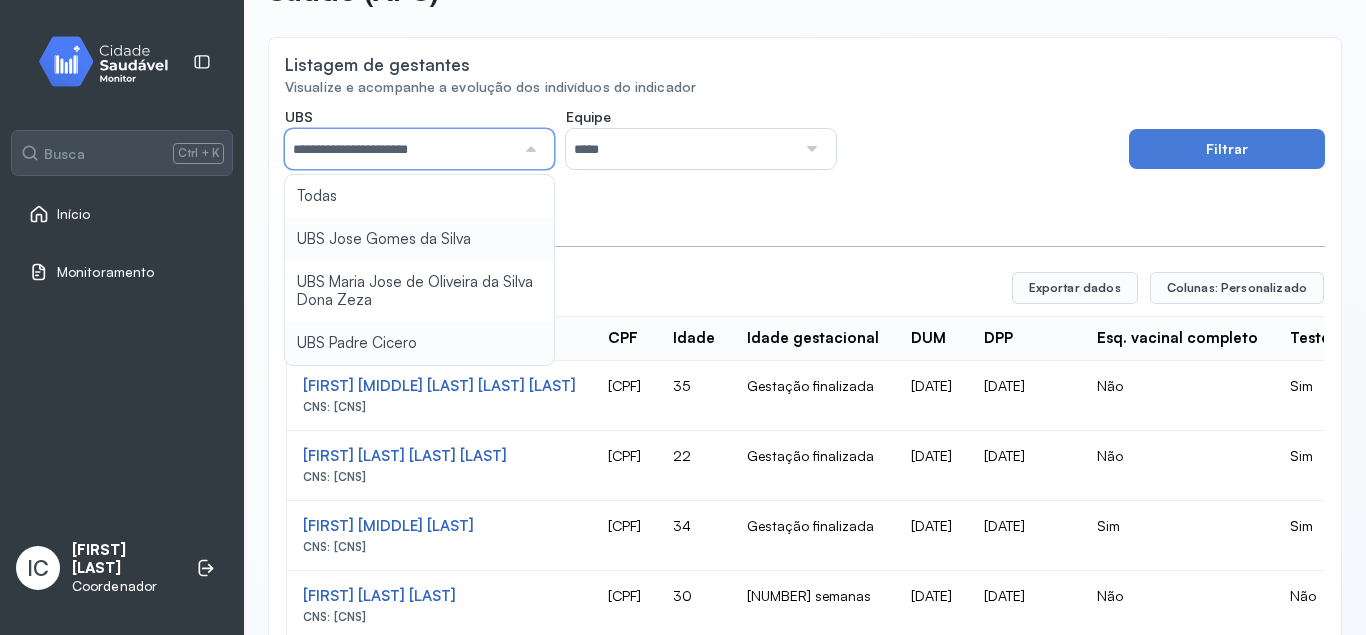 click on "INE: [INE] Usf Padre Cicero - INE: [INE]  Filtrar   Adicionar filtro personalizado  Nome CPF Idade Idade gestacional DUM DPP Esq. vacinal completo Teste rápido sífilis Teste rápido HIV Últ. consulta pré-natal IG 1ª consulta Data do 1º atendimento Nº consultas pré-natal Nº consultas odontológicas Nº testes HIV Nº testes Sífilis Visitas por ACS/TACS Visitas no puerpério UBS Equipe Nº registros antropométricos Nº aferições de pressão arterial dTpa aplicada após a 20ª semana Nº testes HIV no primeiro trimestre Nº testes HIV no terceiro trimestre Nº testes Sífilis no primeiro trimestre Nº testes Sífilis no terceiro trimestre Nº testes Hepatite C no primeiro trimestre Nº exames Hepatite C no primeiro trimestre Nº testes Hepatite B no primeiro trimestre Nº exames Hepatite B no primeiro trimestre  Exportar dados  35" 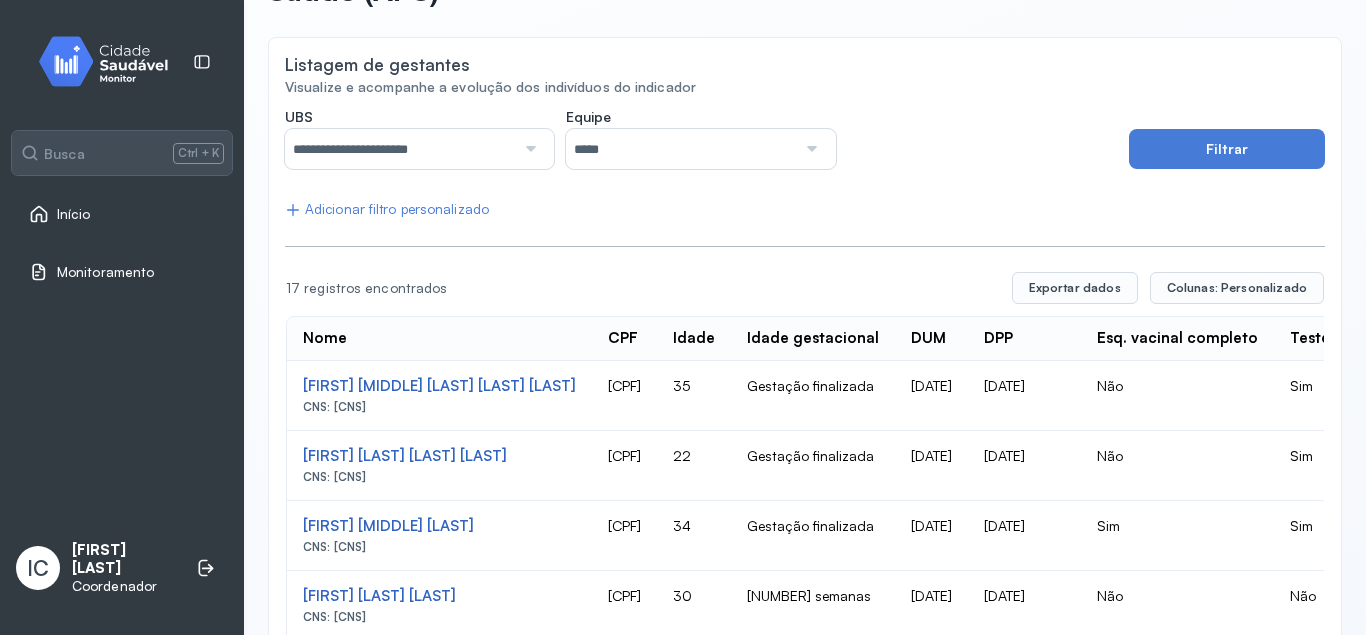 click at bounding box center (809, 149) 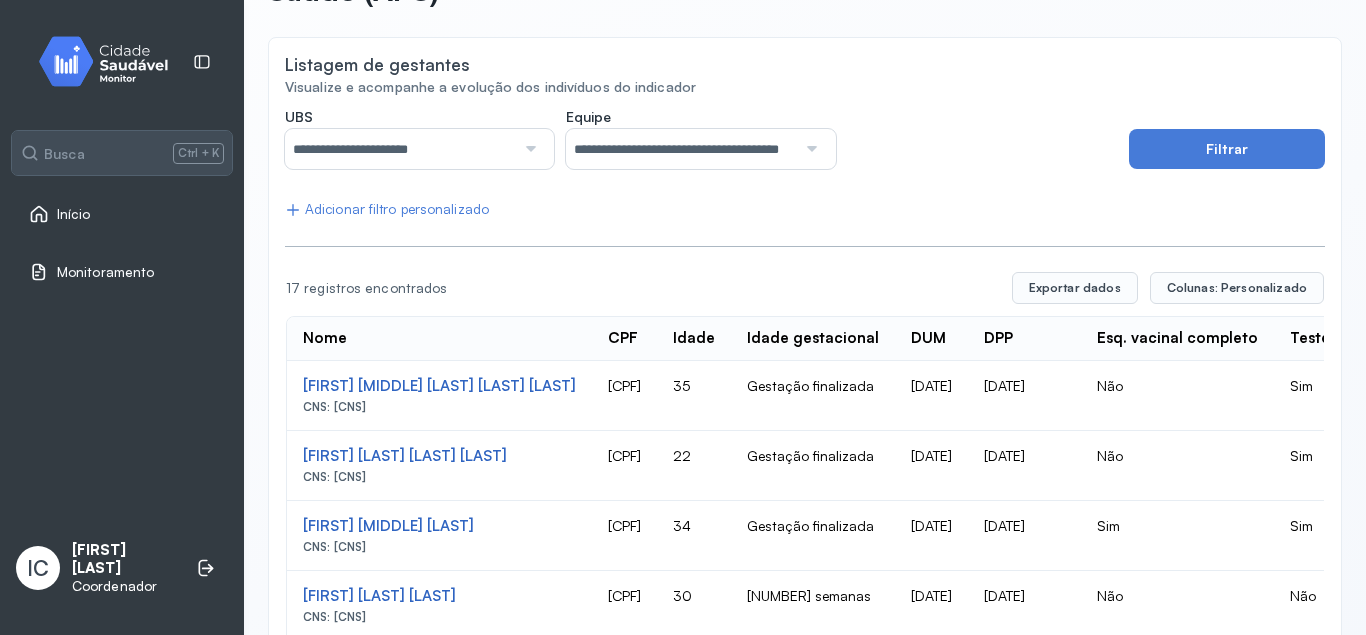 click on "Nome CPF Idade Idade gestacional DUM DPP Esq. vacinal completo Teste rápido sífilis Teste rápido HIV Últ. consulta pré-natal IG 1ª consulta Data do 1º atendimento Nº consultas pré-natal Nº consultas odontológicas Nº testes HIV Nº testes Sífilis Visitas por ACS/TACS Visitas no puerpério UBS Equipe Nº registros antropométricos Nº aferições de pressão arterial dTpa aplicada após a 20ª semana Nº testes HIV no primeiro trimestre Nº testes HIV no terceiro trimestre Nº testes Sífilis no primeiro trimestre Nº testes Sífilis no terceiro trimestre Nº testes Hepatite C no primeiro trimestre Nº exames Hepatite C no primeiro trimestre Nº testes Hepatite B no primeiro trimestre Nome CPF 35" 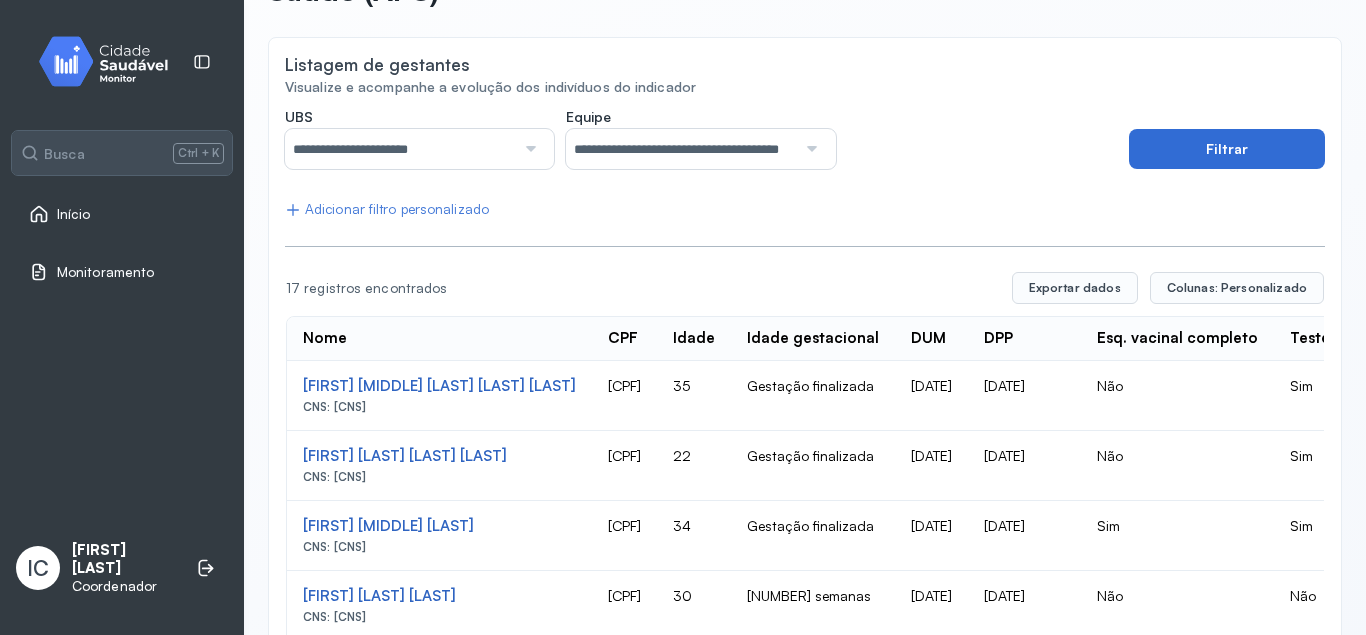 click on "Filtrar" at bounding box center (1227, 149) 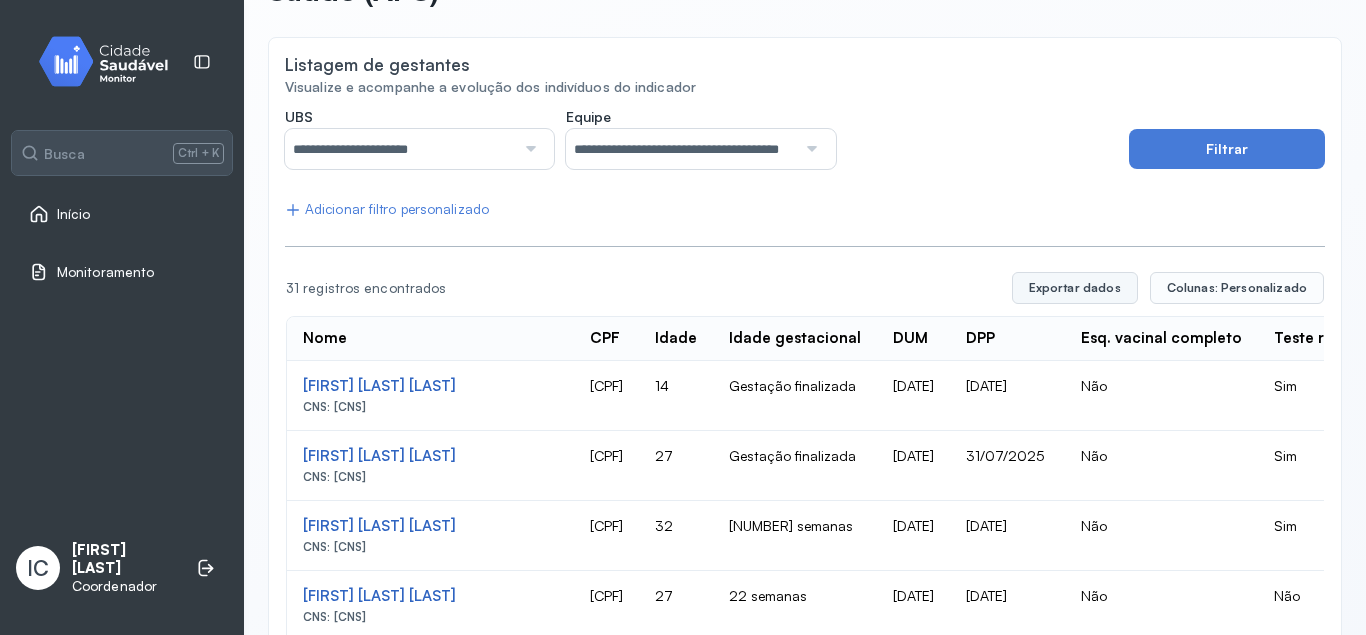 click on "Exportar dados" 